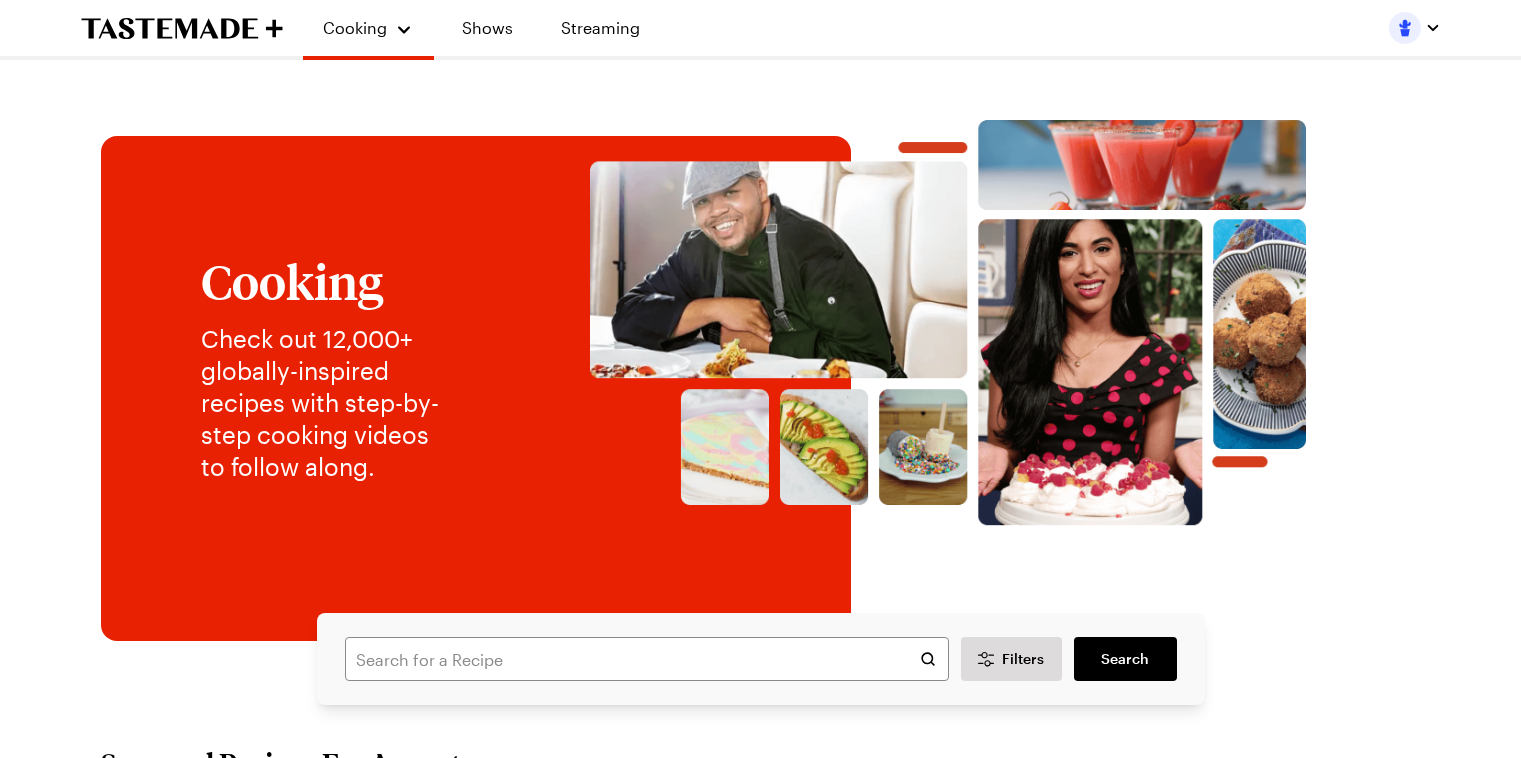 scroll, scrollTop: 0, scrollLeft: 0, axis: both 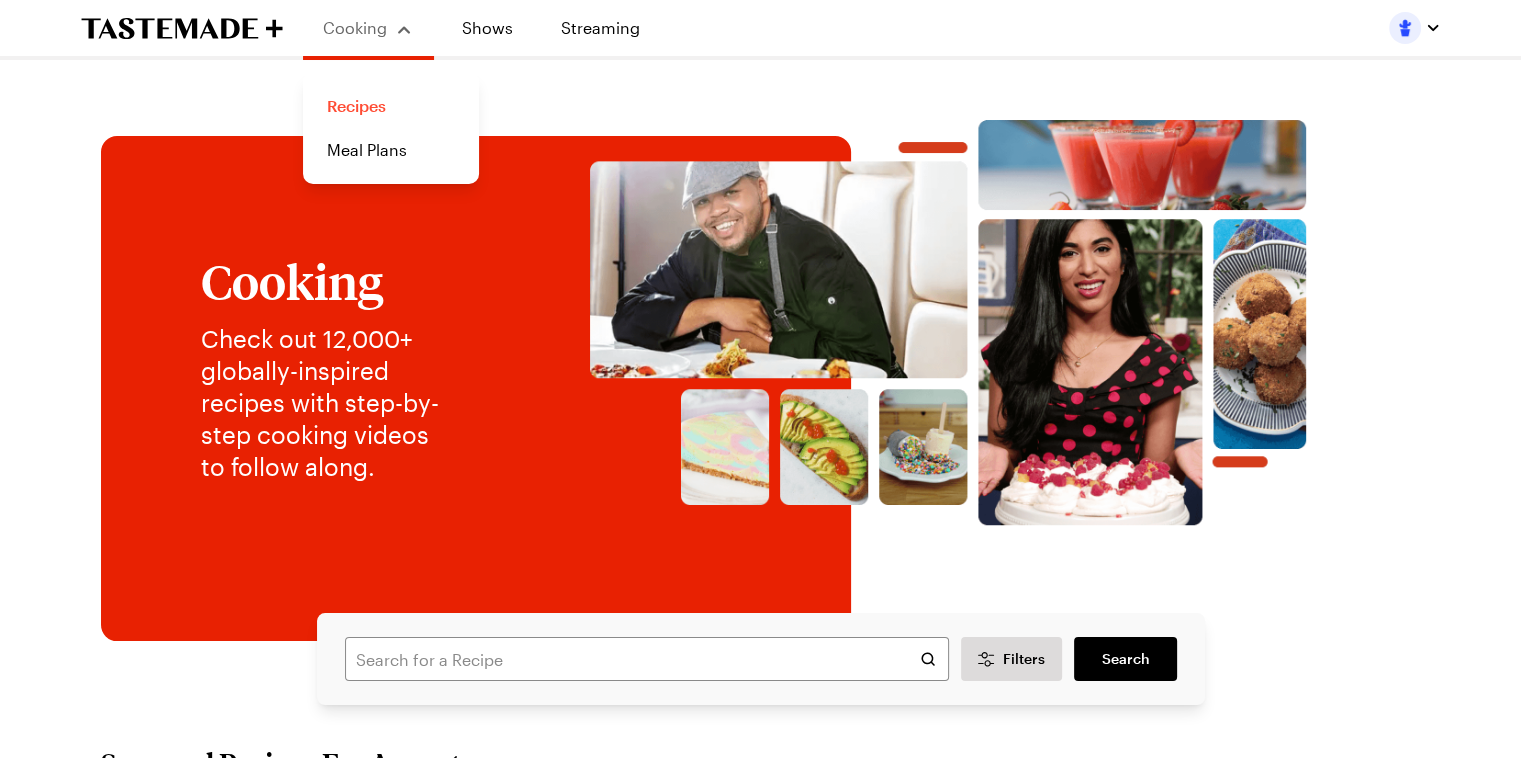 click on "Recipes" at bounding box center [391, 106] 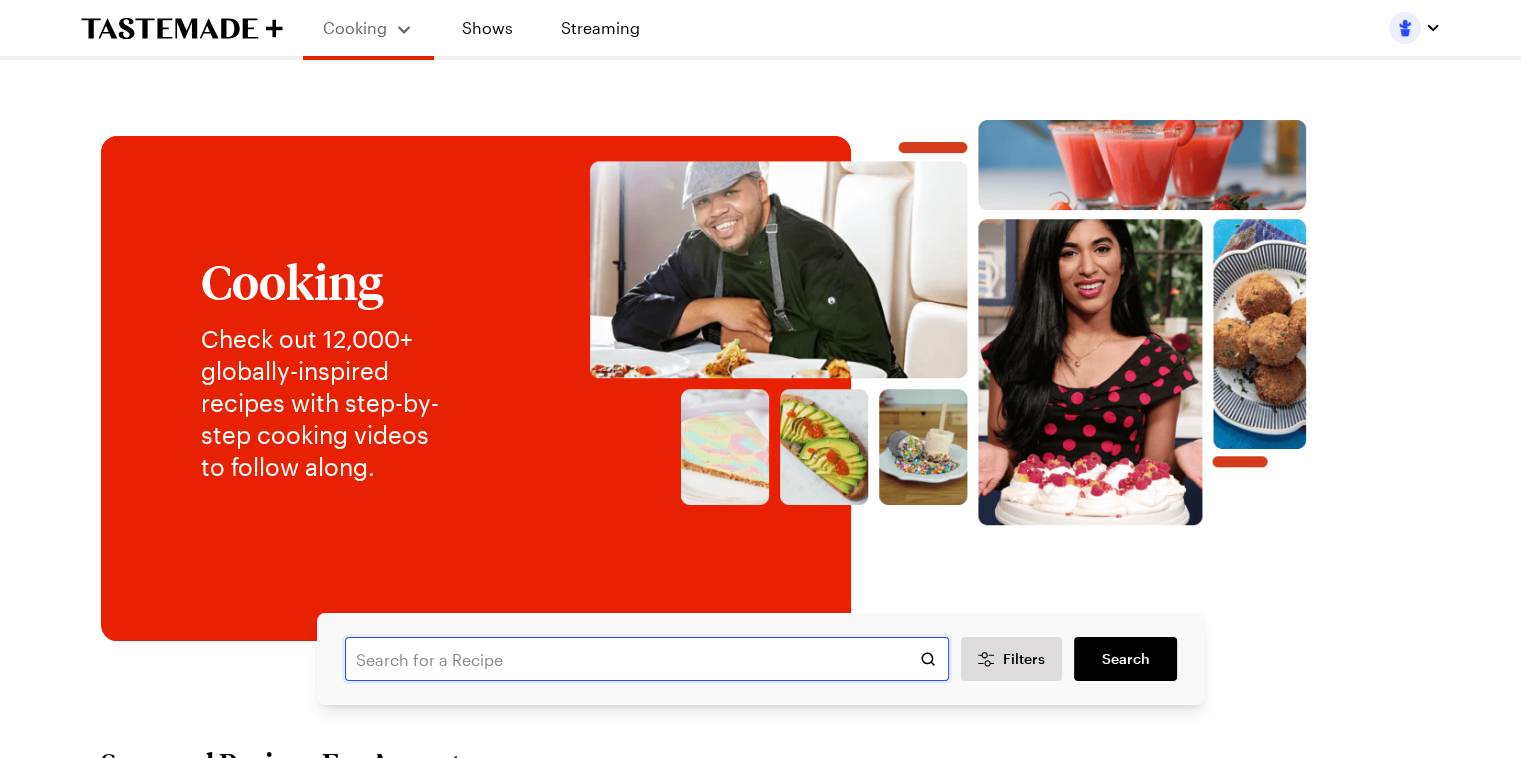 click at bounding box center (647, 659) 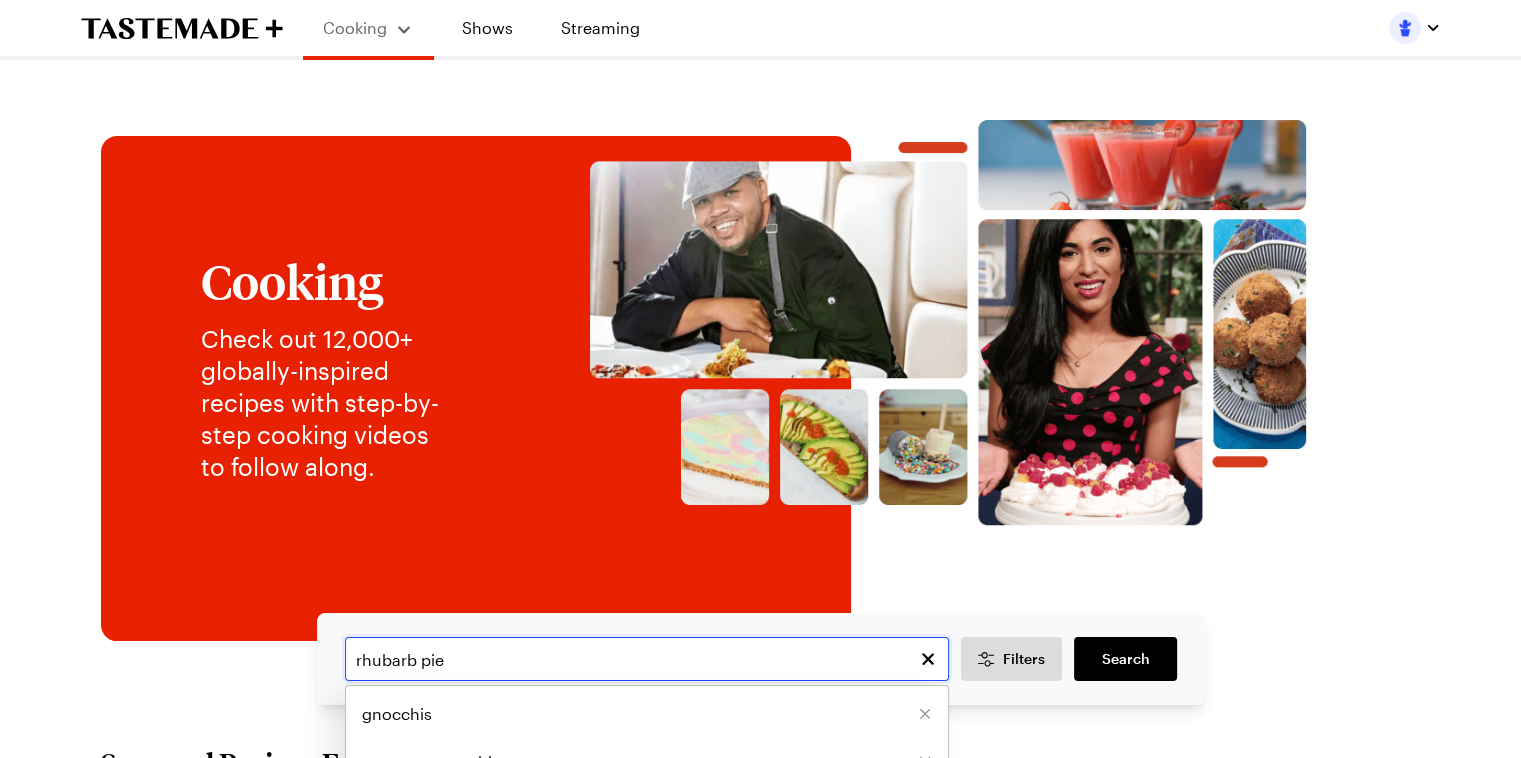 type on "rhubarb pie" 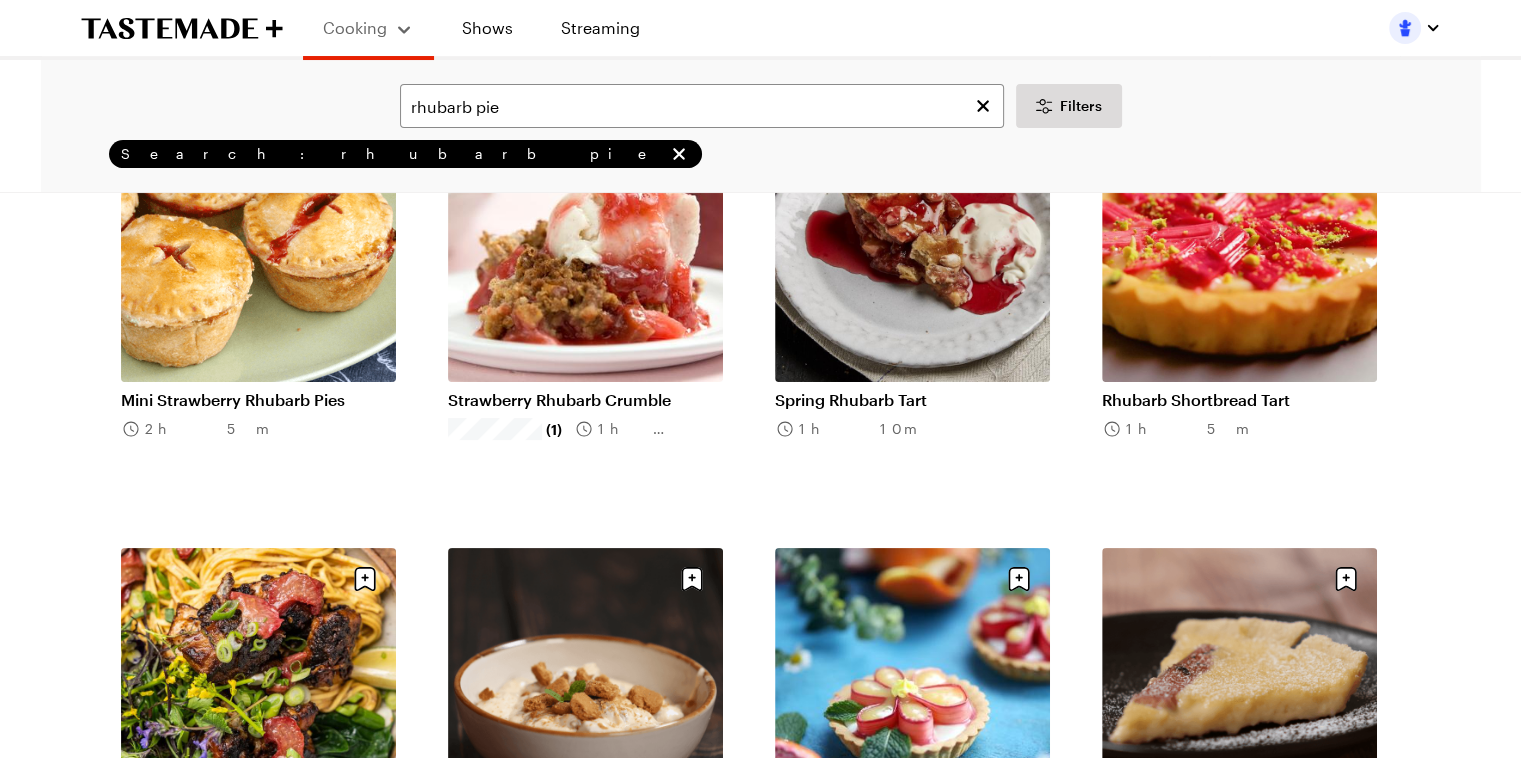 scroll, scrollTop: 400, scrollLeft: 0, axis: vertical 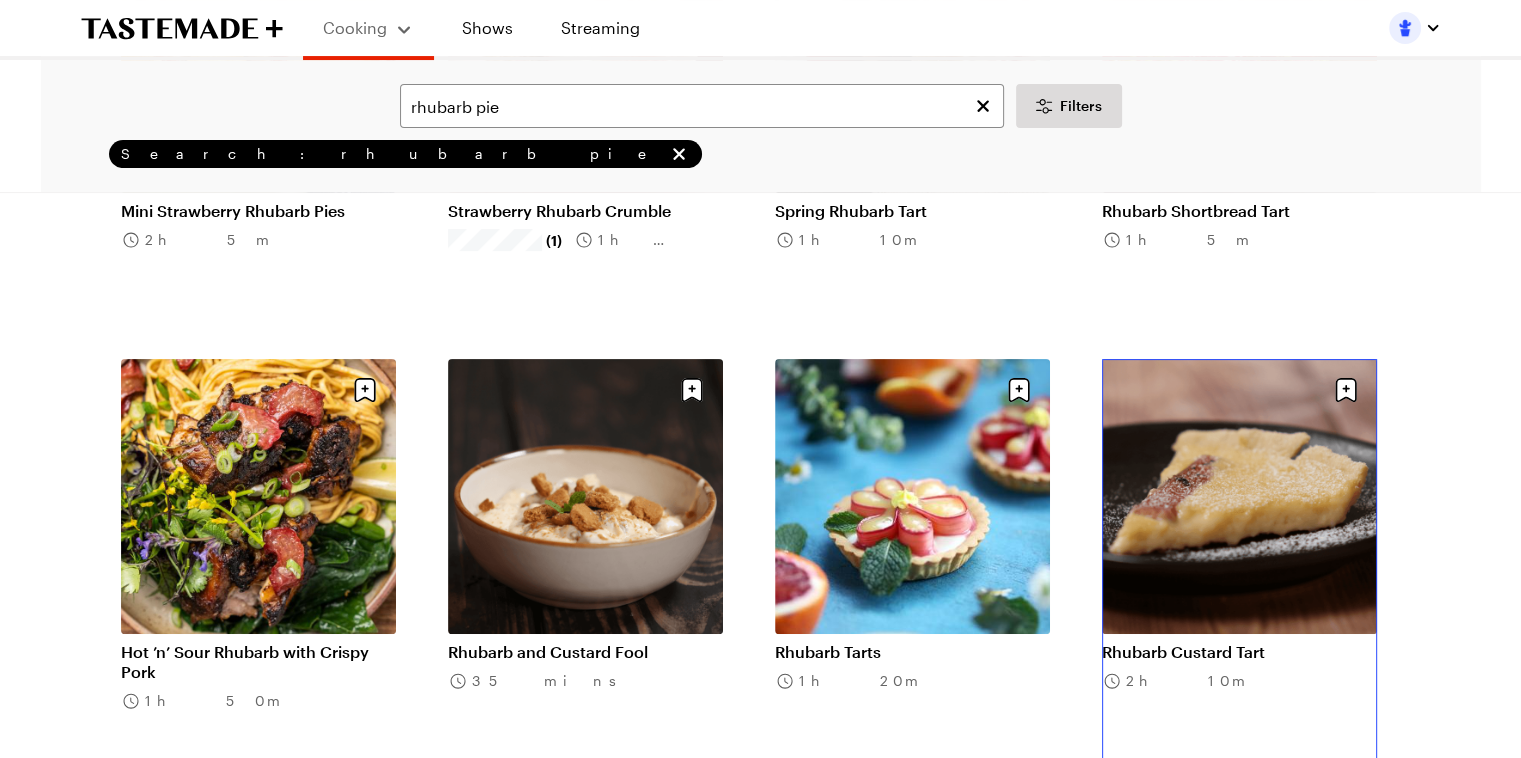 click on "Rhubarb Custard Tart" at bounding box center (1239, 652) 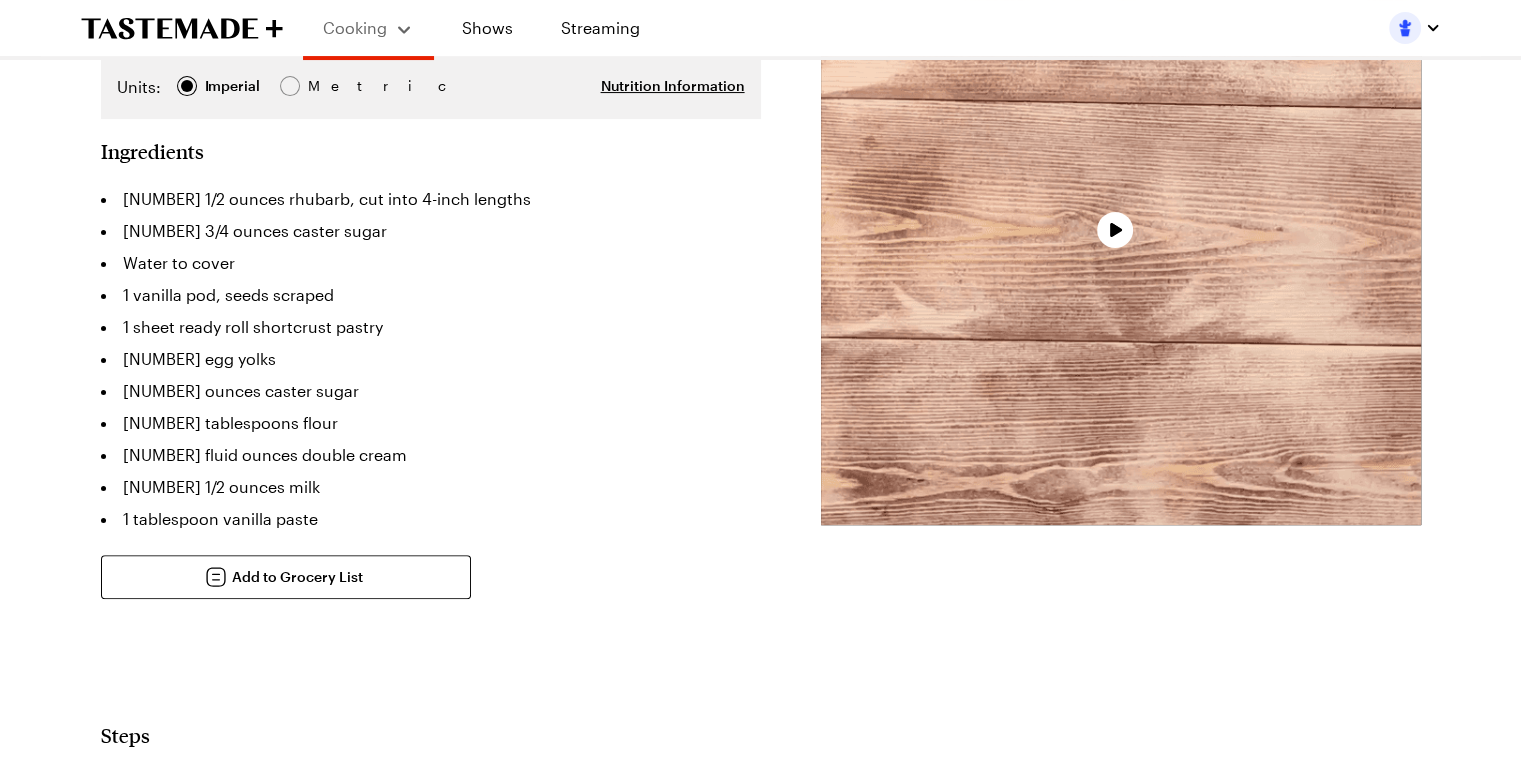 scroll, scrollTop: 0, scrollLeft: 0, axis: both 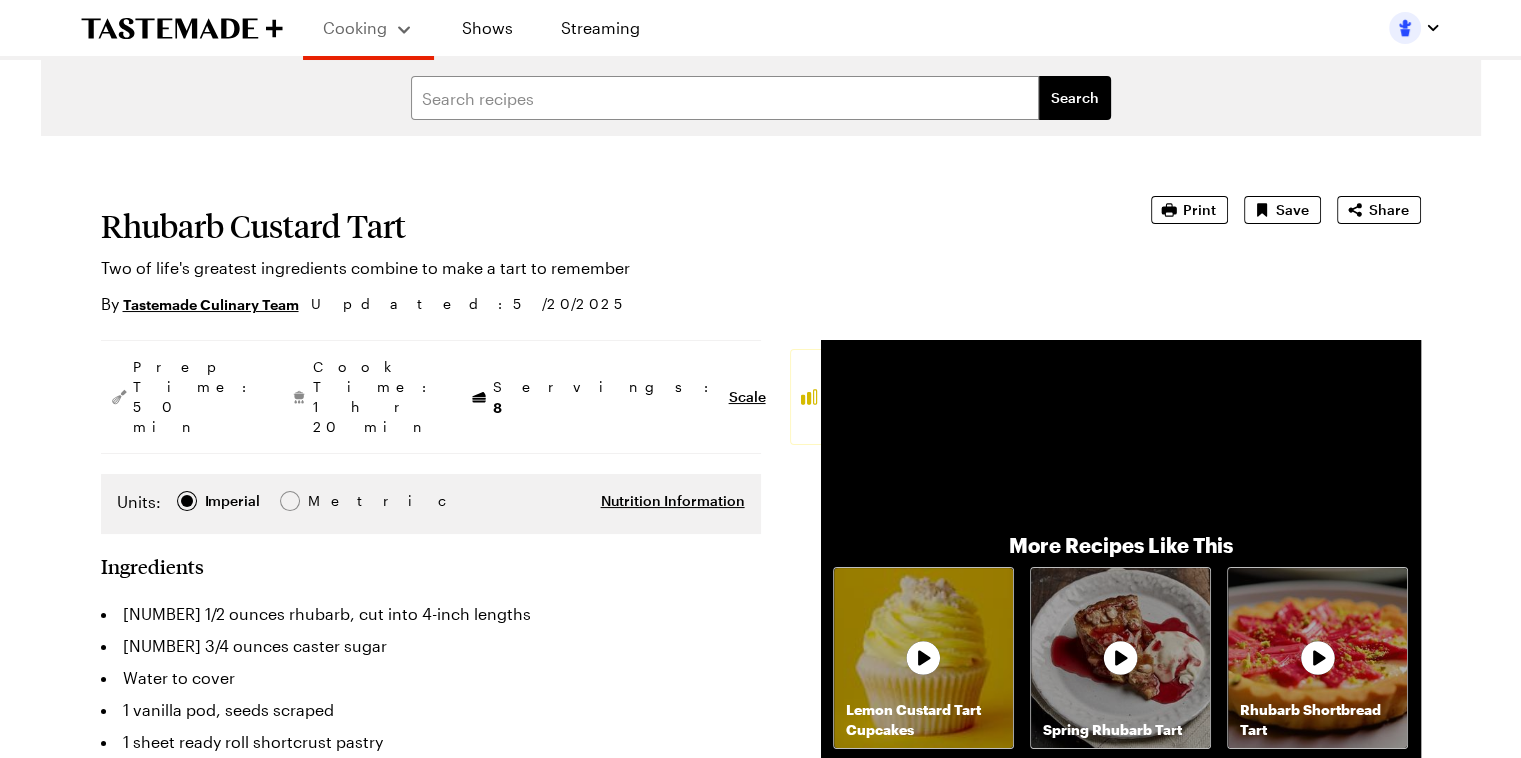 click on "[NUMBER] 3/4 ounces caster sugar" at bounding box center (431, 646) 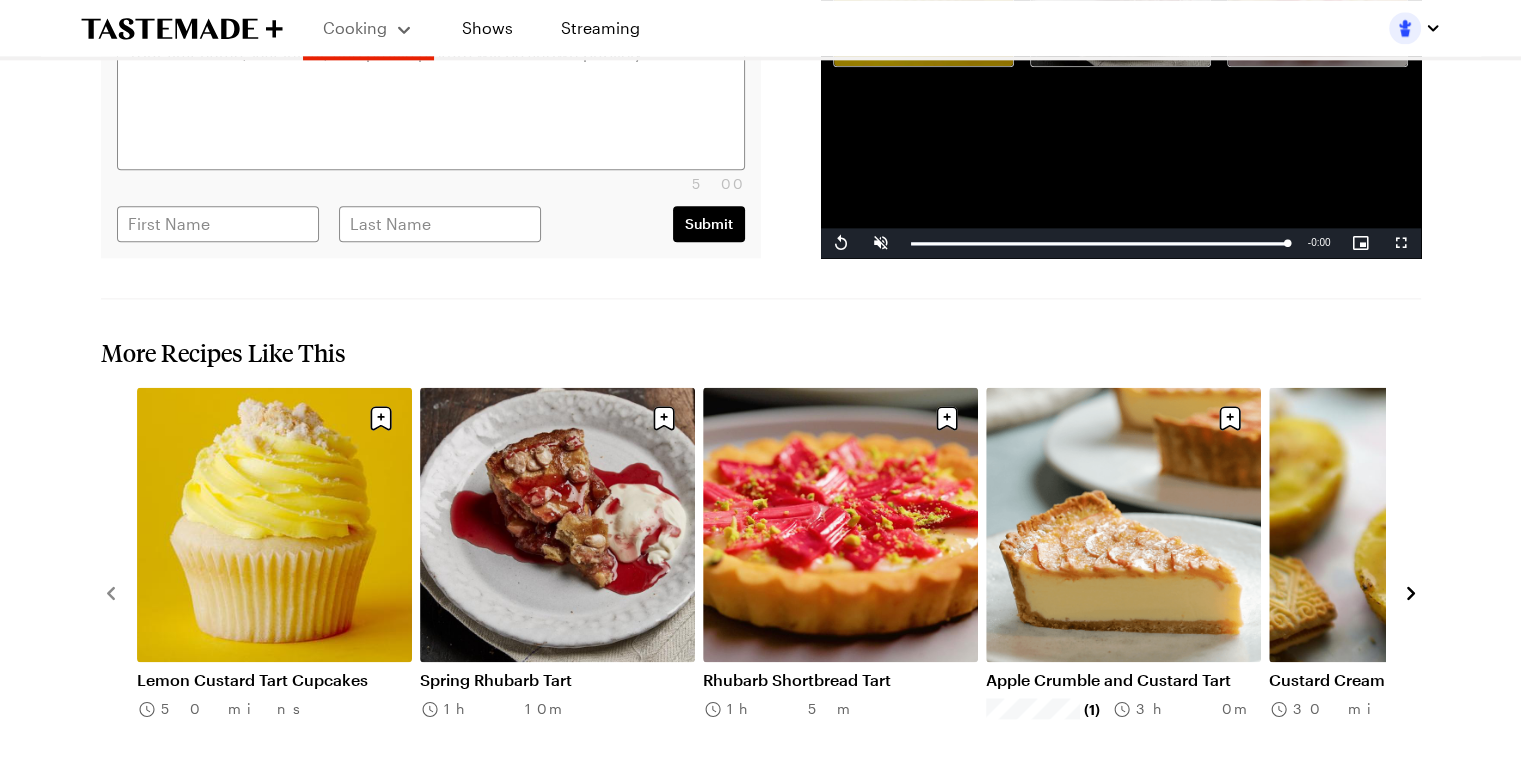 scroll, scrollTop: 2636, scrollLeft: 0, axis: vertical 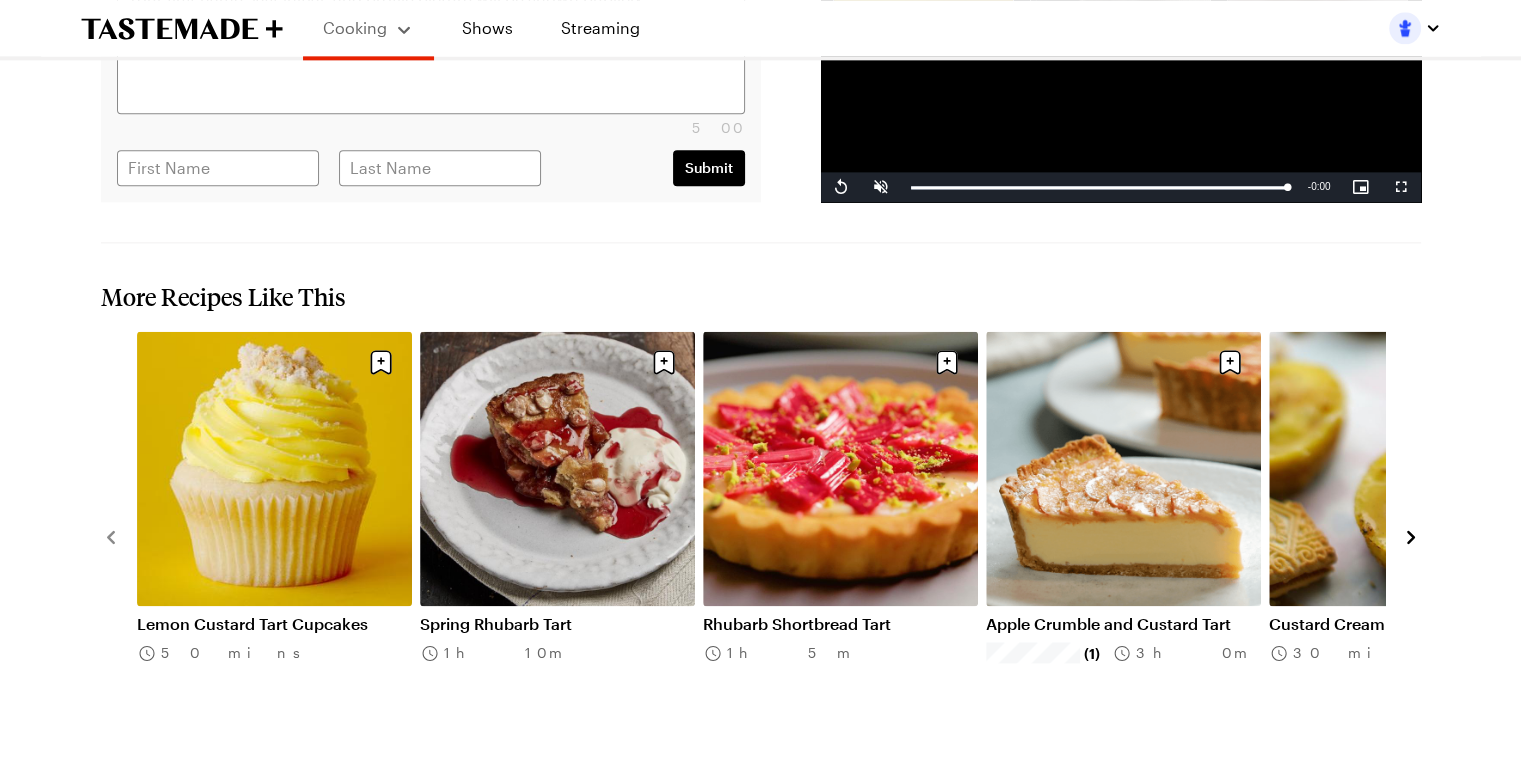 click on "Rhubarb Shortbread Tart" at bounding box center (840, 624) 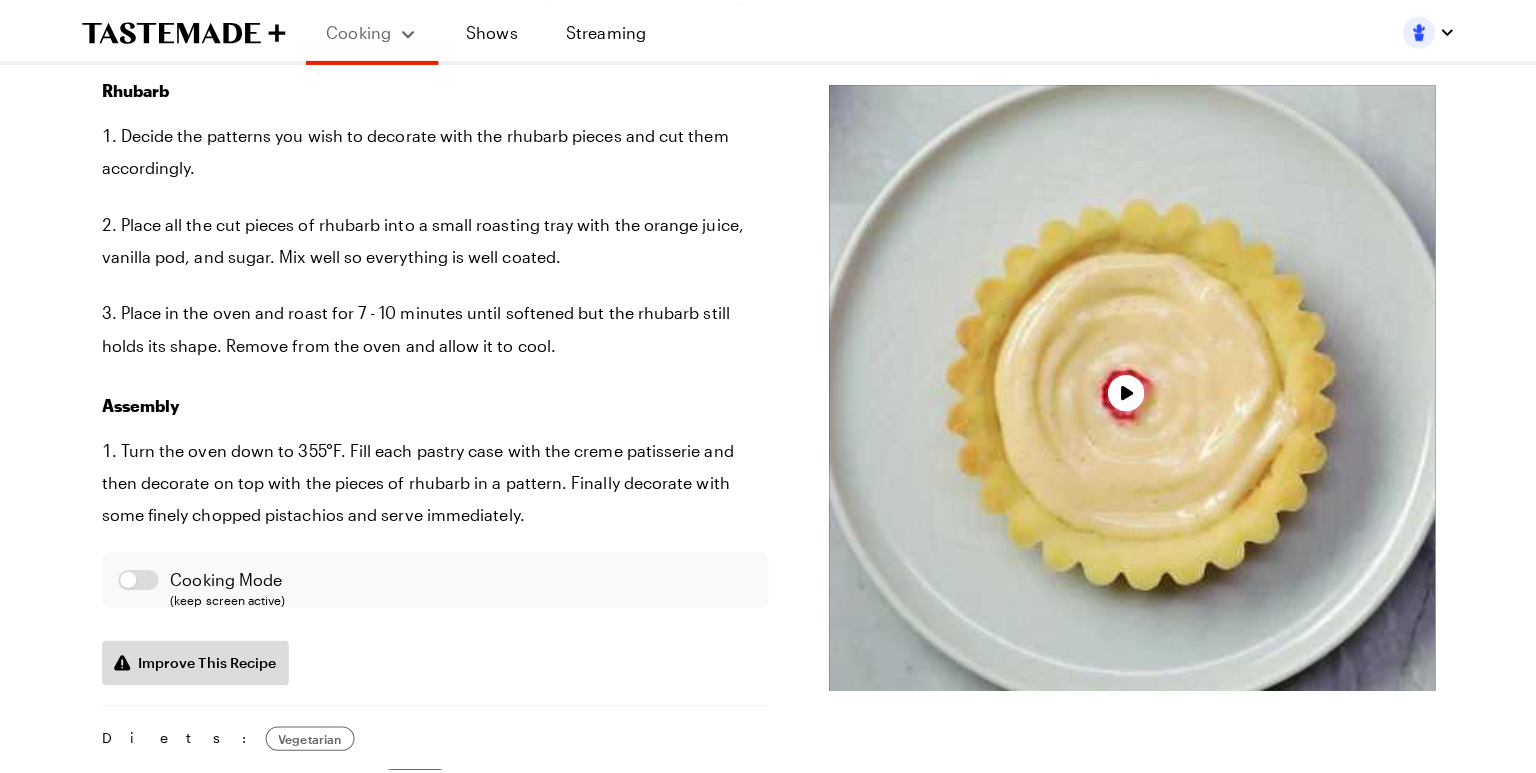 scroll, scrollTop: 0, scrollLeft: 0, axis: both 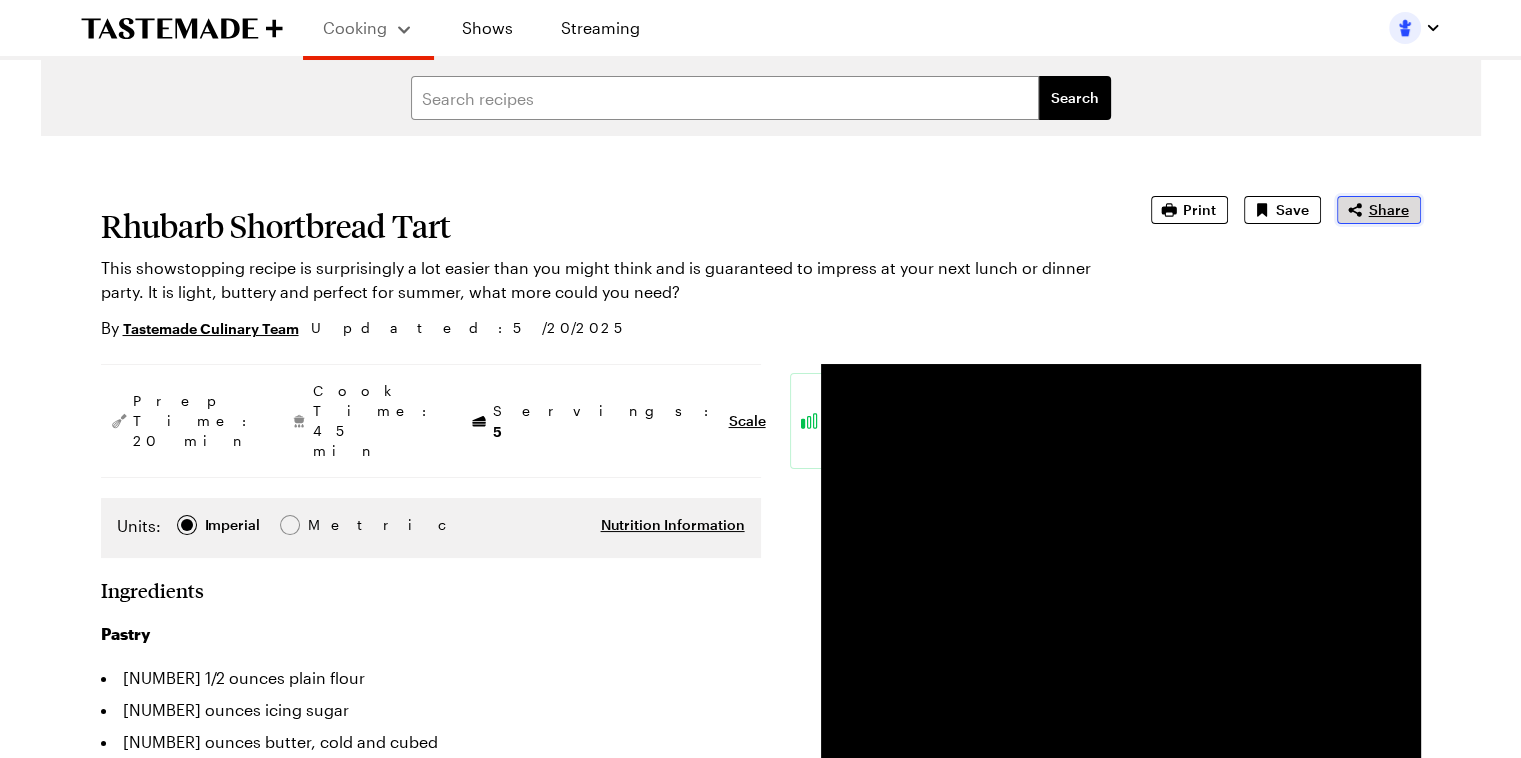 click on "Share" at bounding box center [1379, 210] 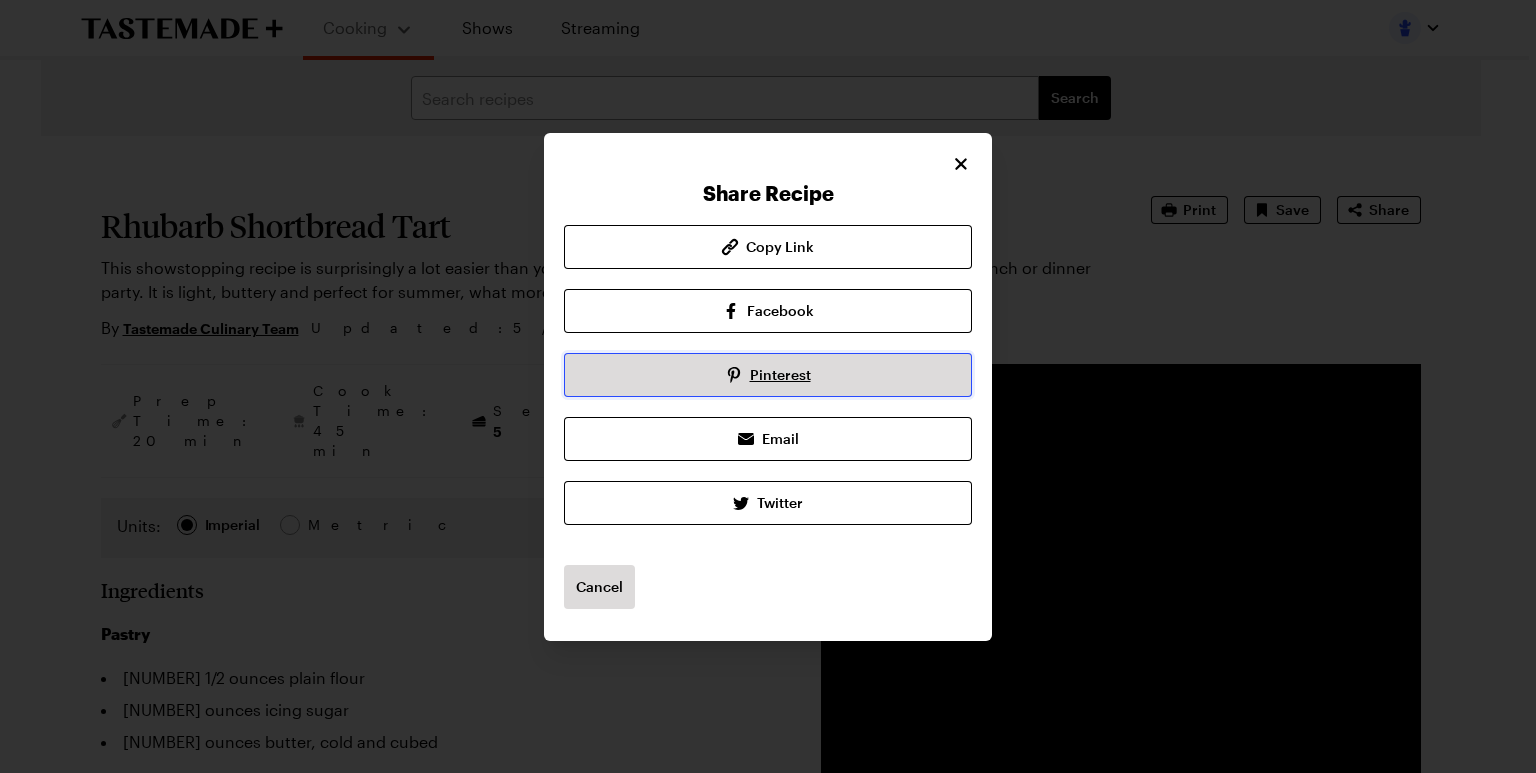 click on "Pinterest" at bounding box center [780, 375] 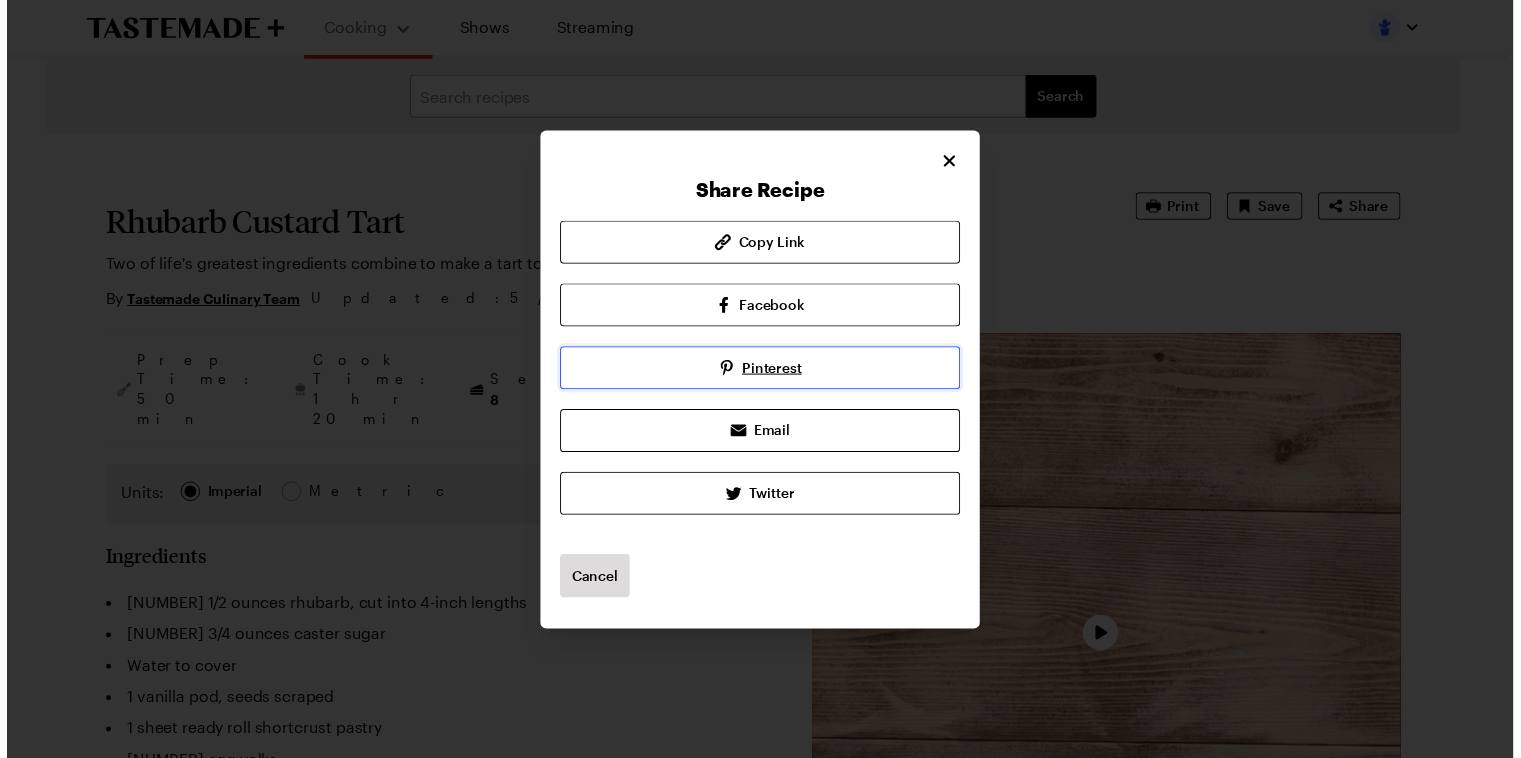 scroll, scrollTop: 2220, scrollLeft: 0, axis: vertical 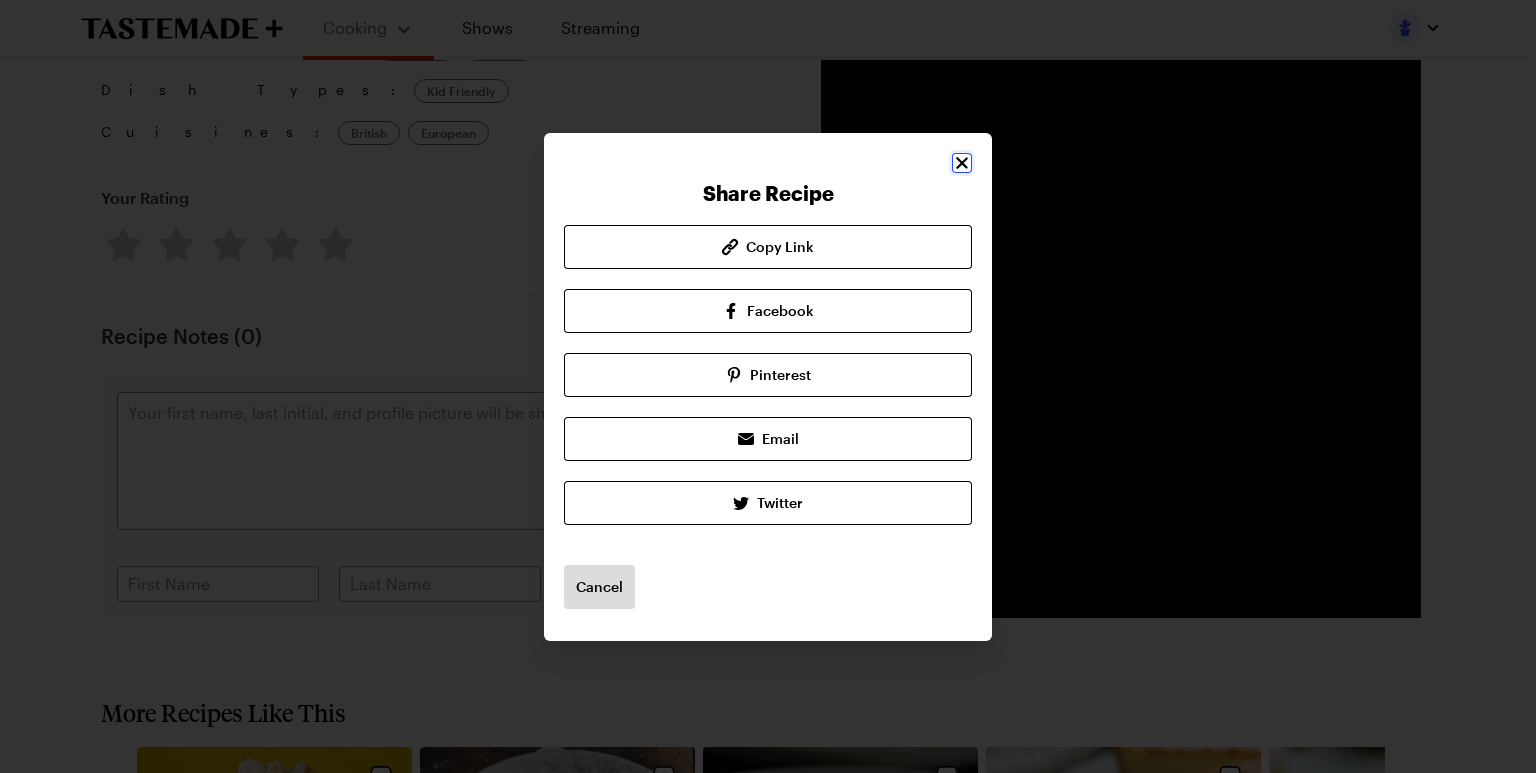 click 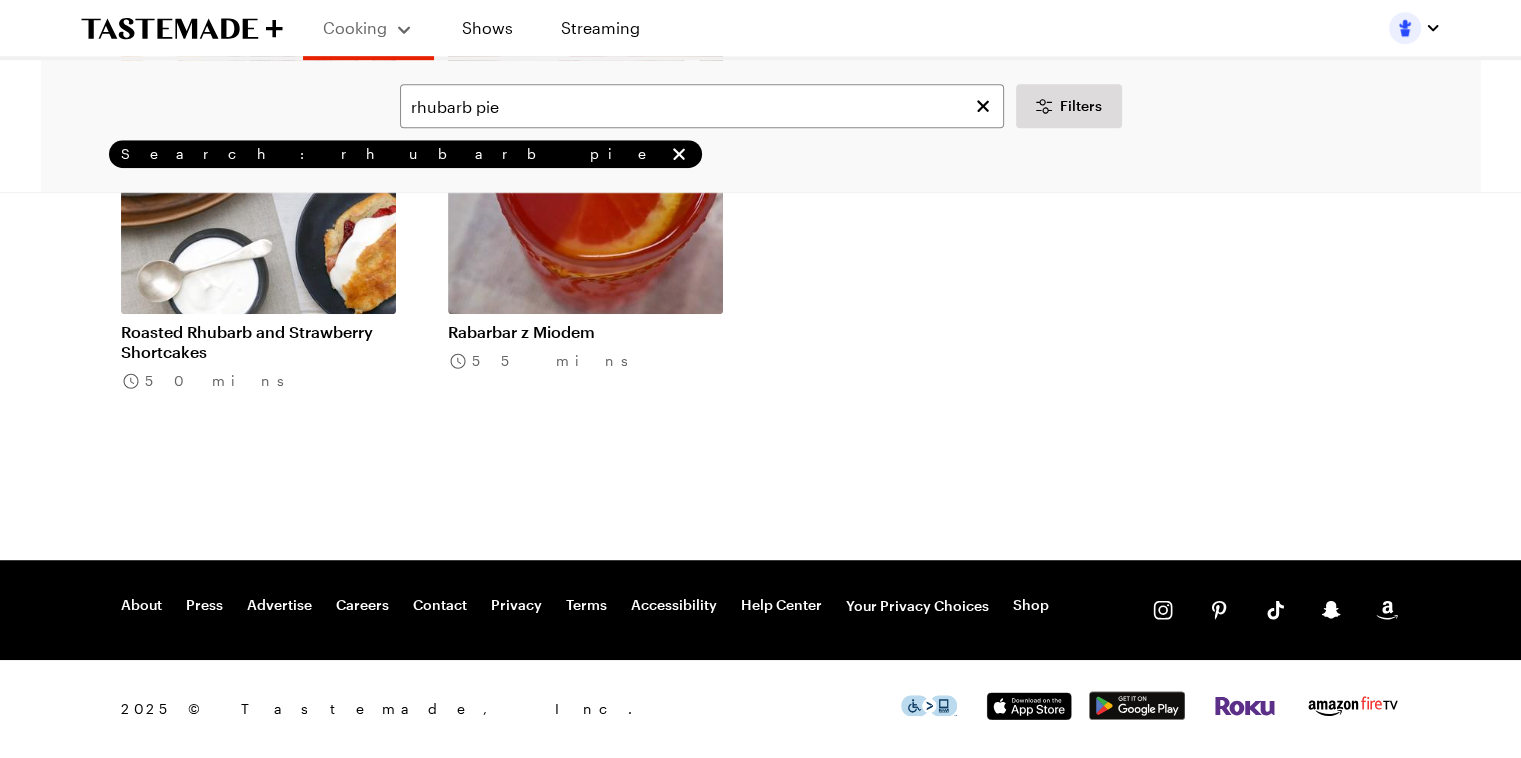 scroll, scrollTop: 0, scrollLeft: 0, axis: both 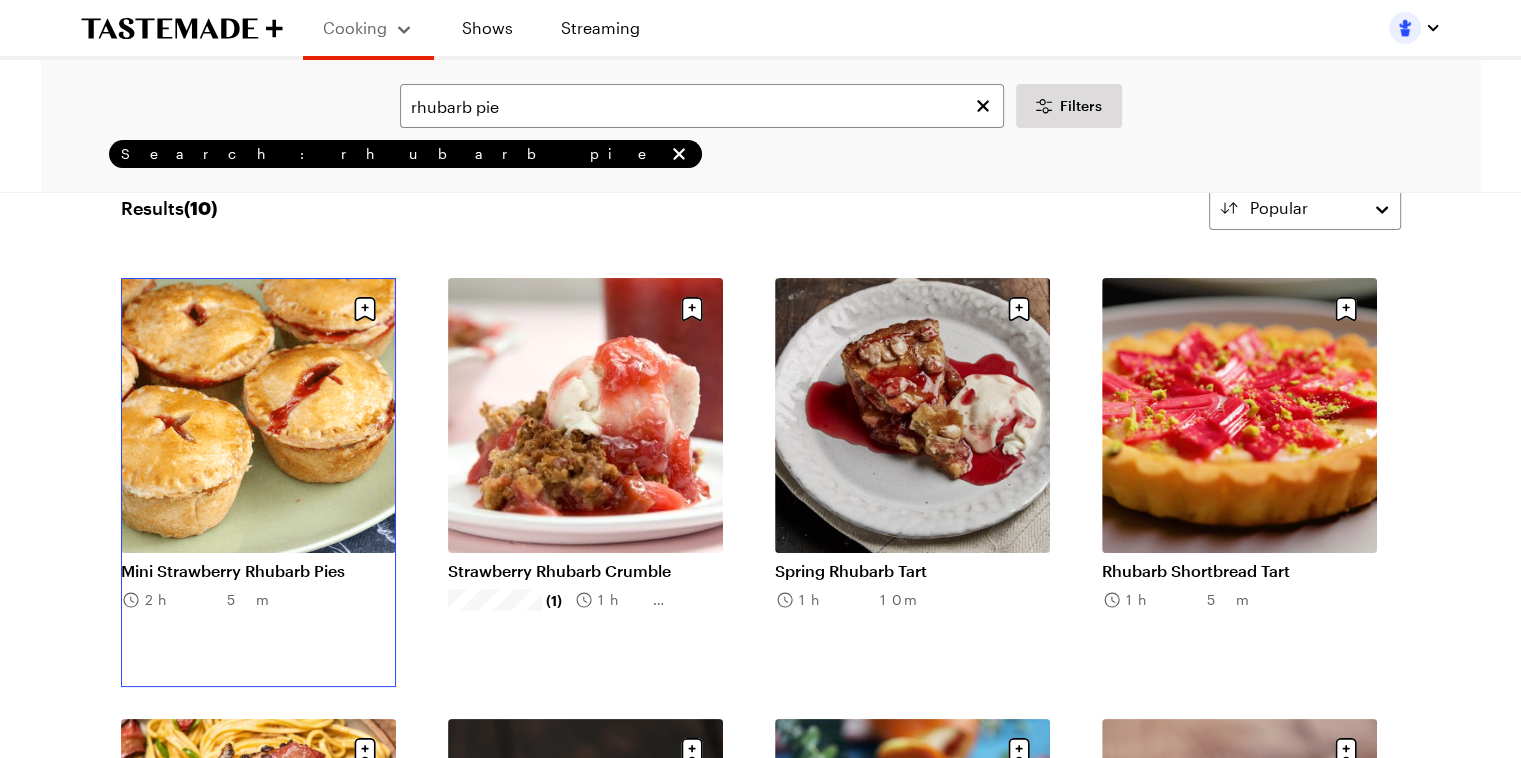 click on "Mini Strawberry Rhubarb Pies" at bounding box center (258, 571) 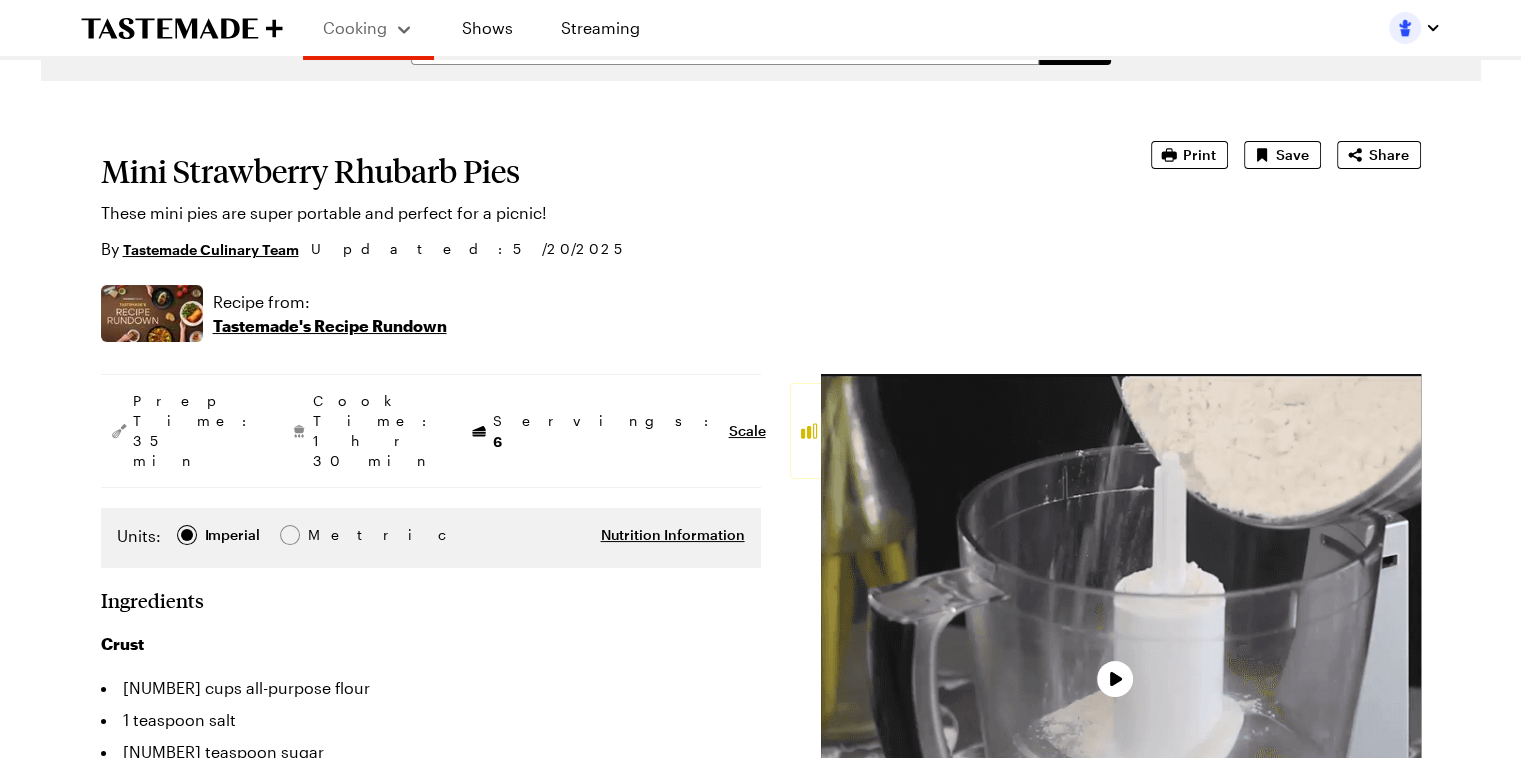 scroll, scrollTop: 0, scrollLeft: 0, axis: both 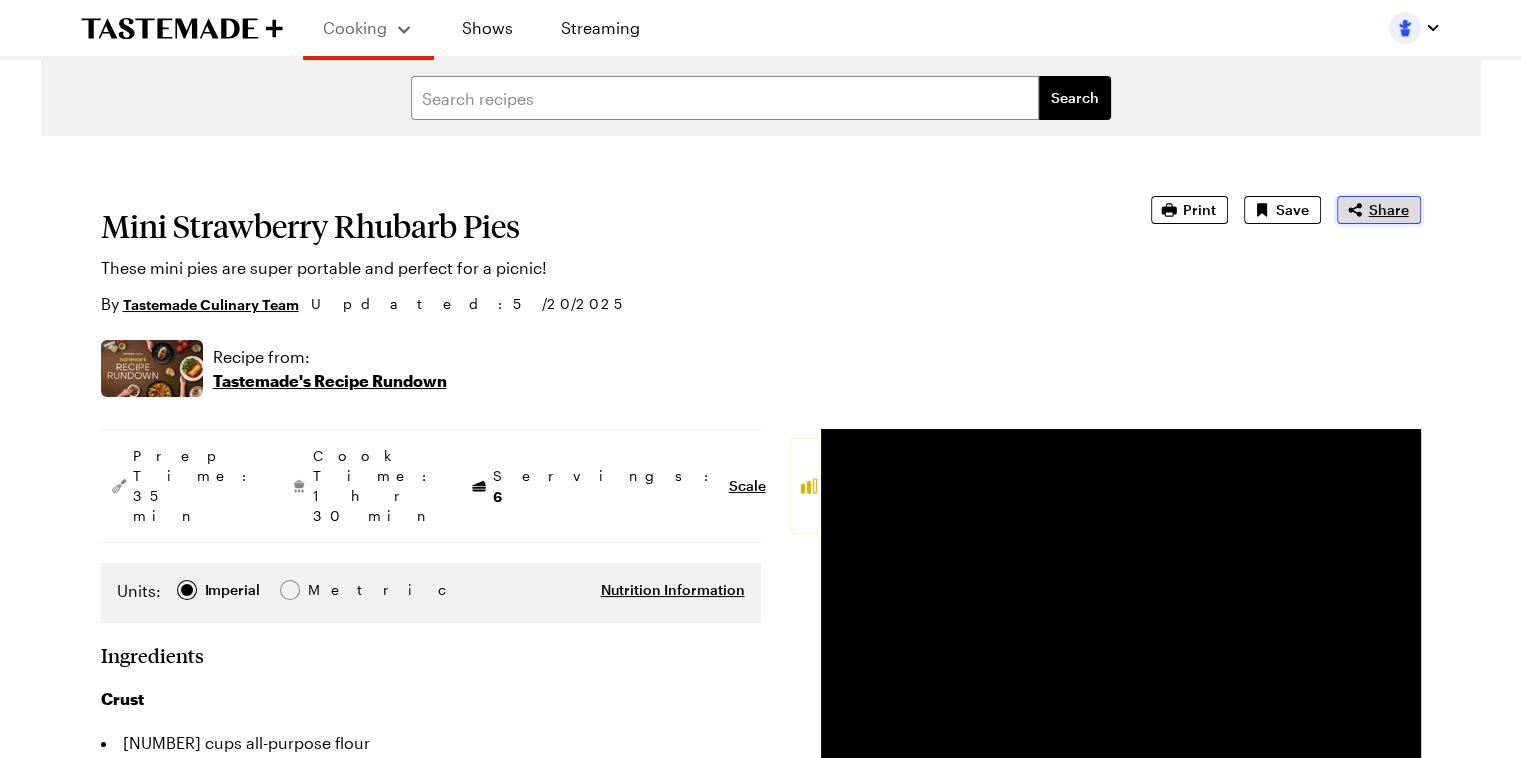 click on "Share" at bounding box center (1389, 210) 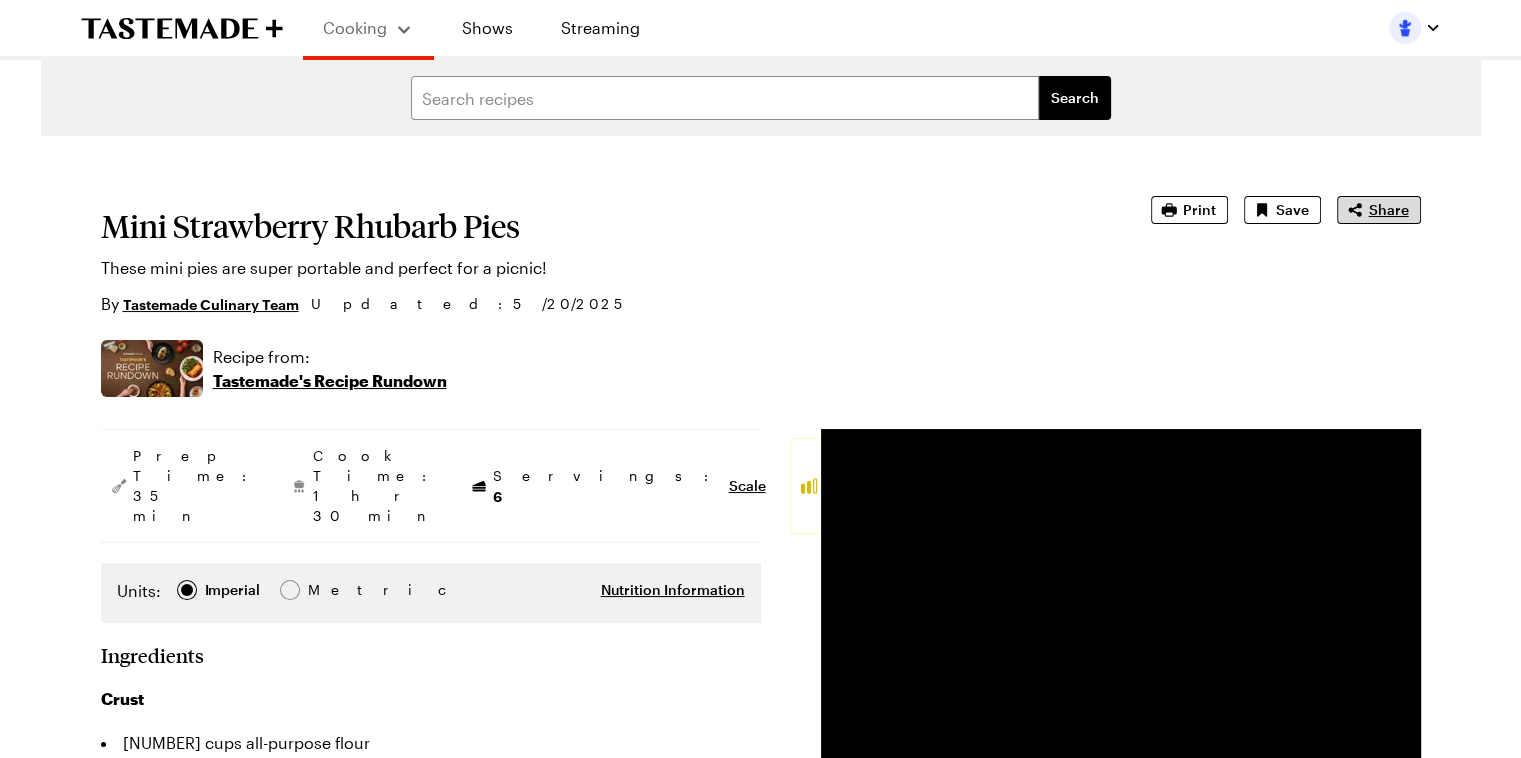 type on "x" 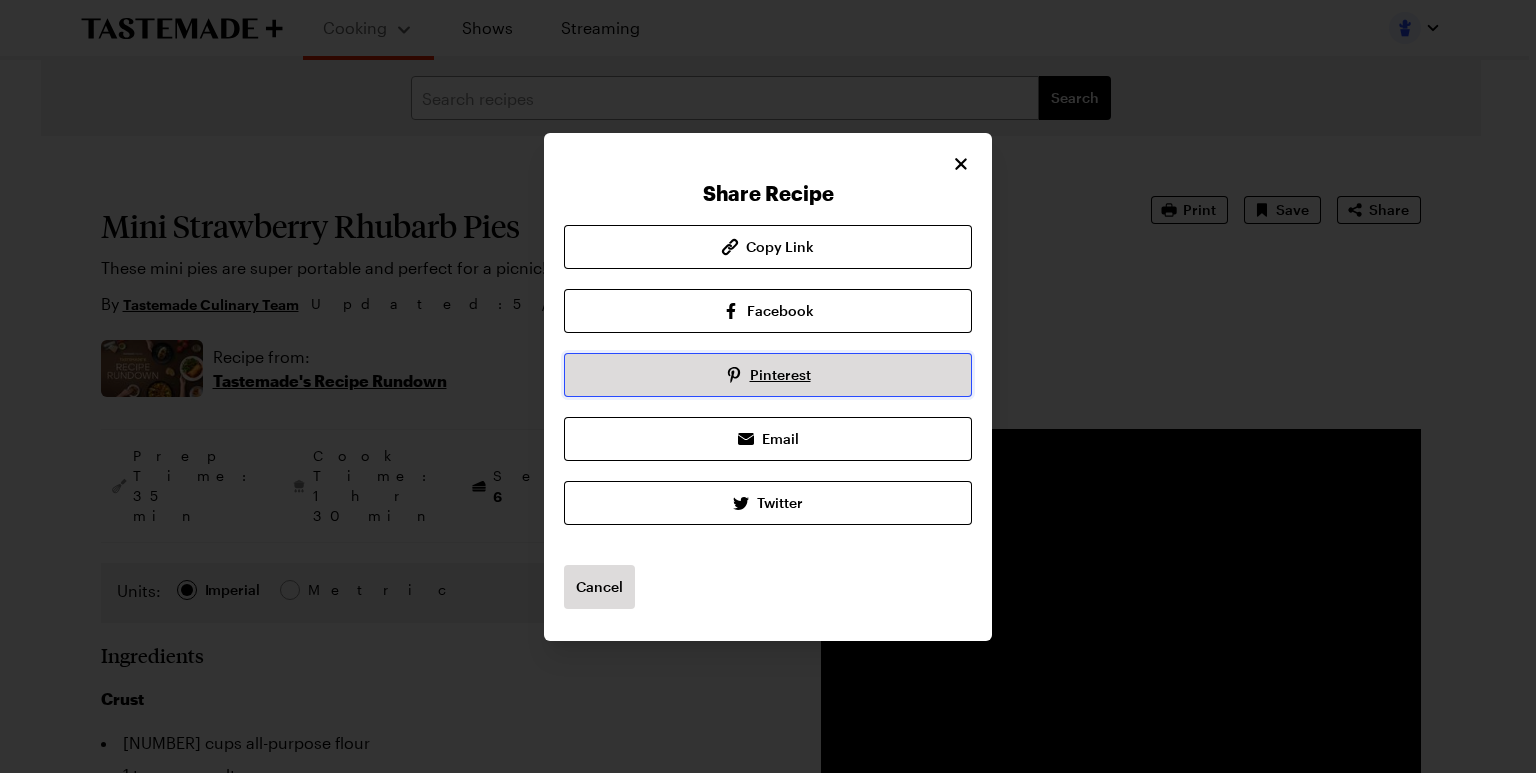 click on "Pinterest" at bounding box center (780, 375) 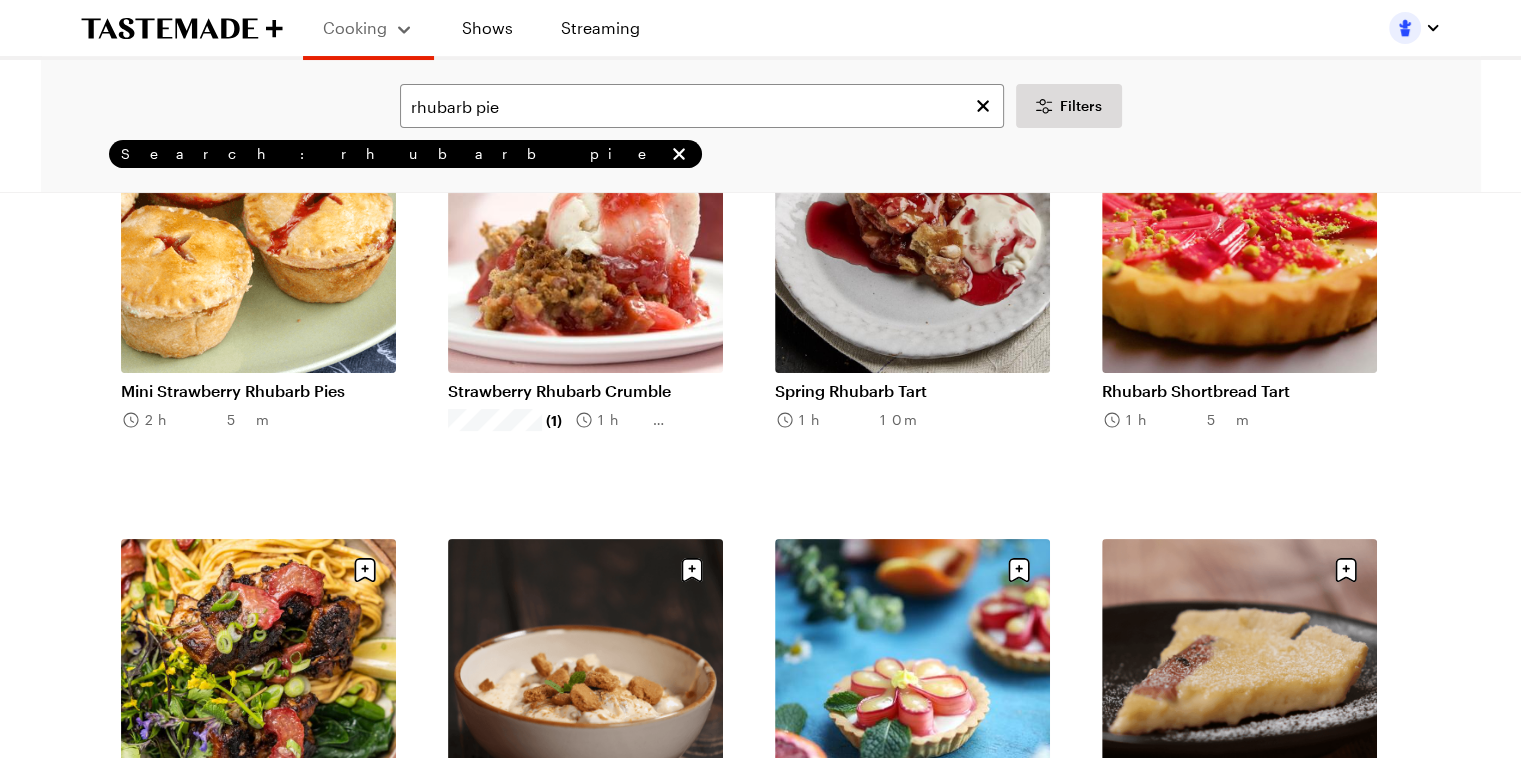 scroll, scrollTop: 0, scrollLeft: 0, axis: both 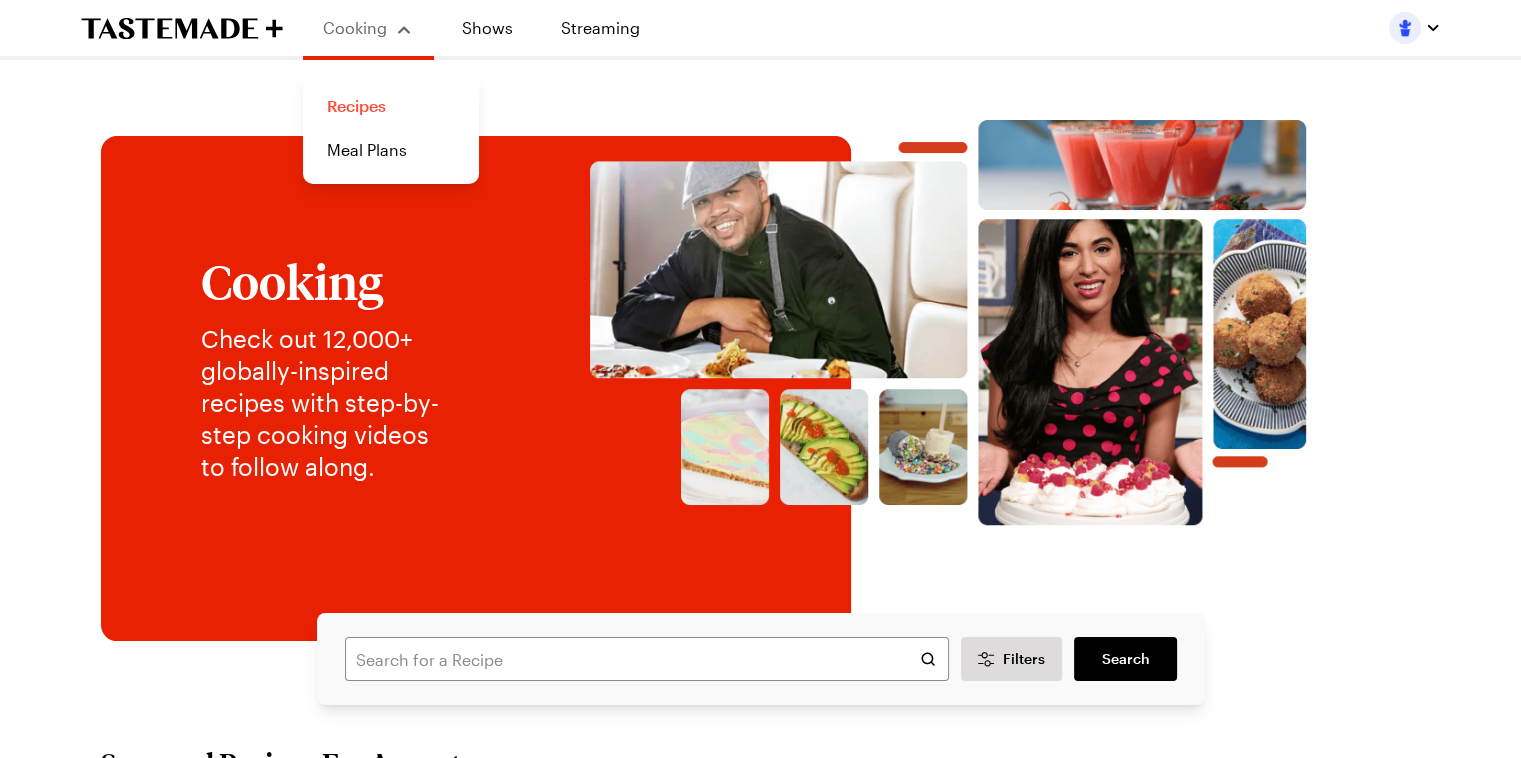 click on "Recipes" at bounding box center [391, 106] 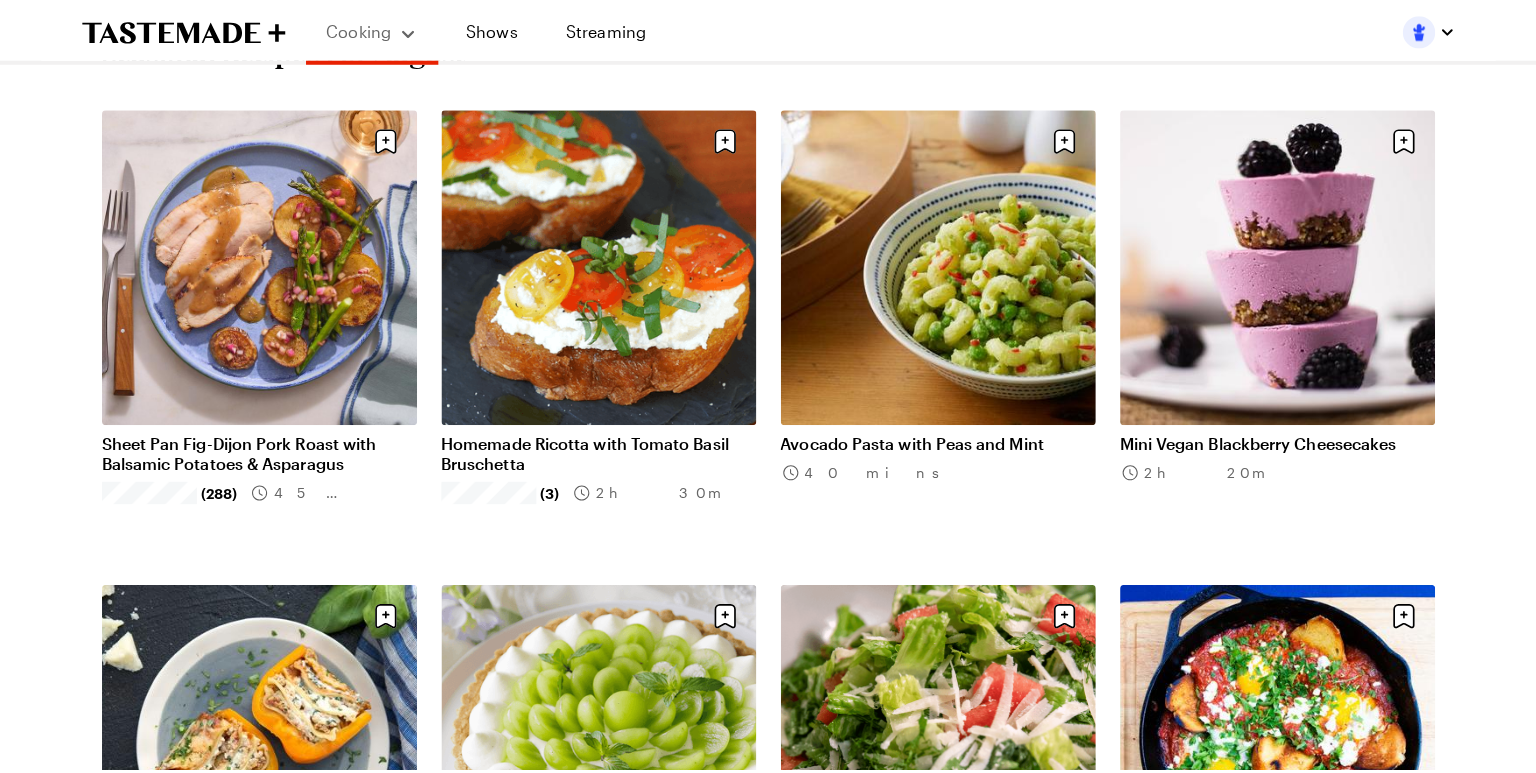 scroll, scrollTop: 737, scrollLeft: 0, axis: vertical 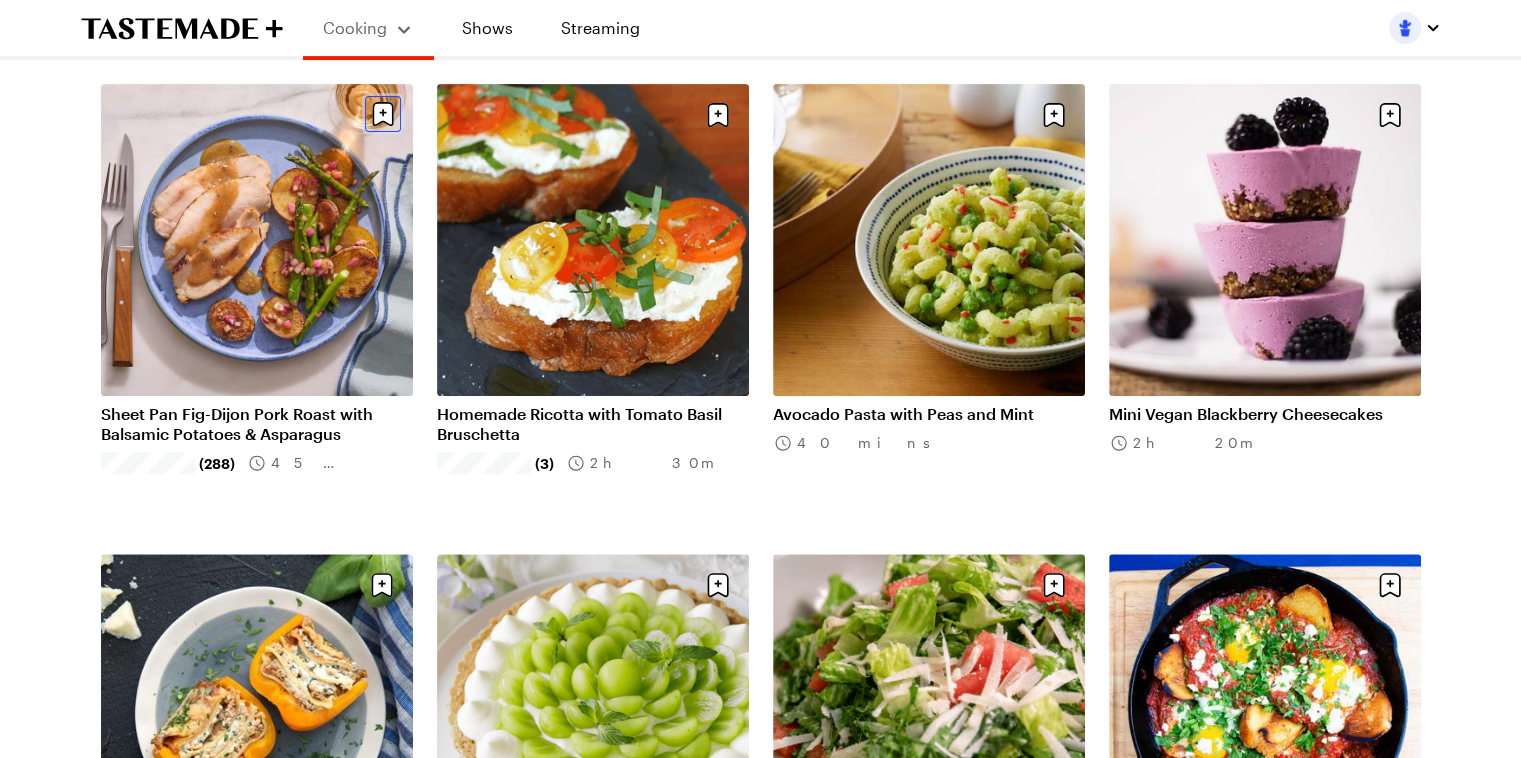 click 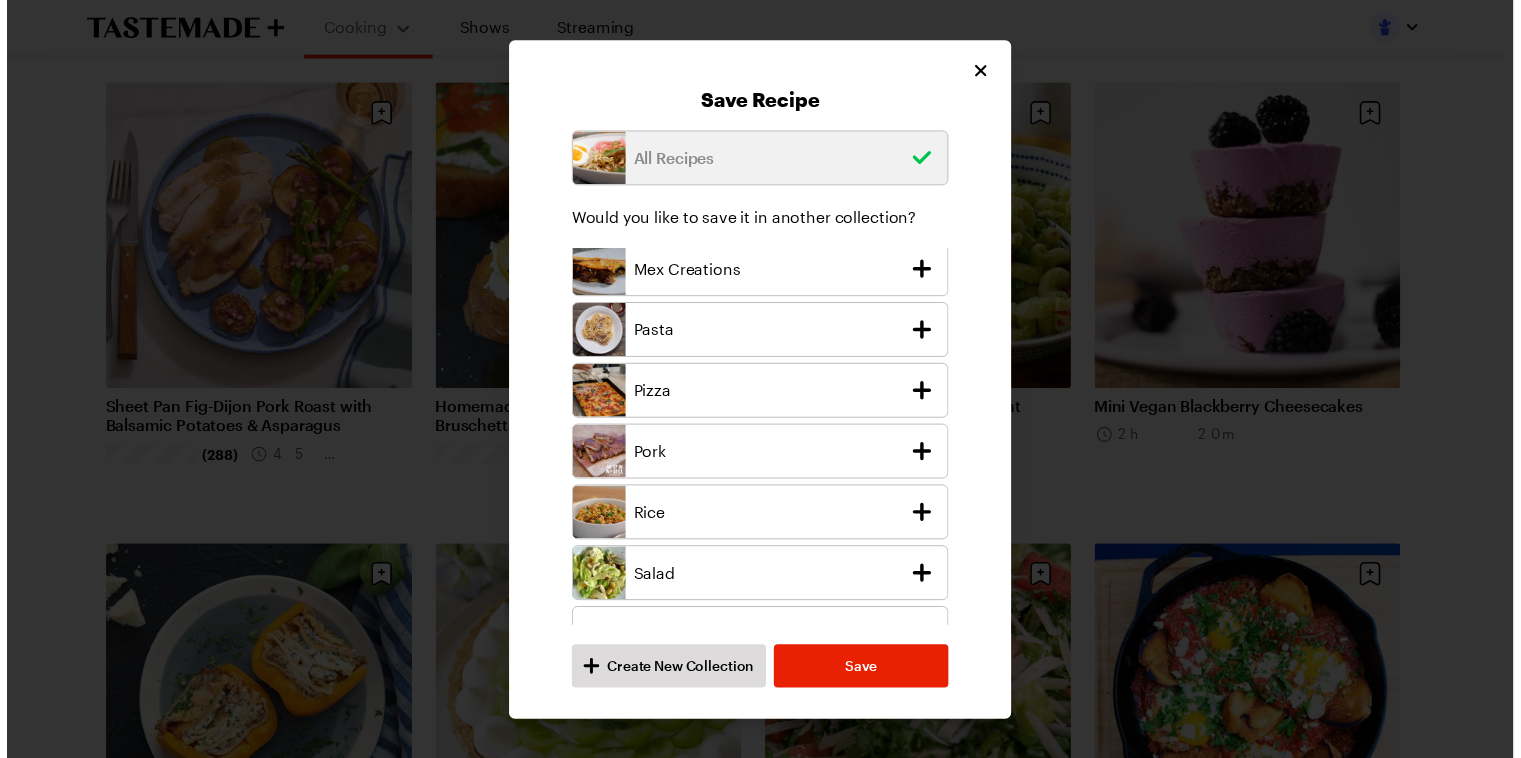 scroll, scrollTop: 692, scrollLeft: 0, axis: vertical 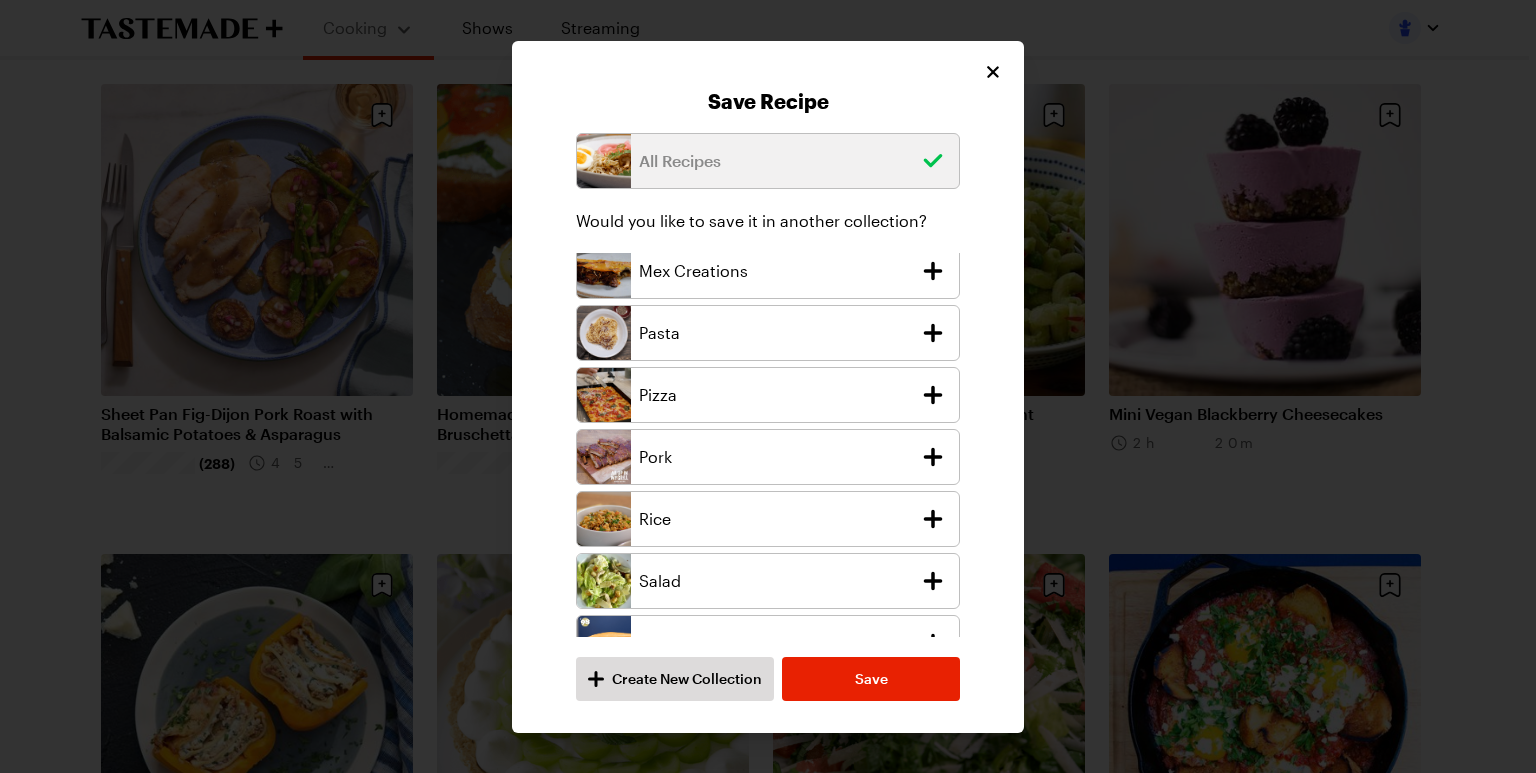 click on "Pork" at bounding box center (775, 457) 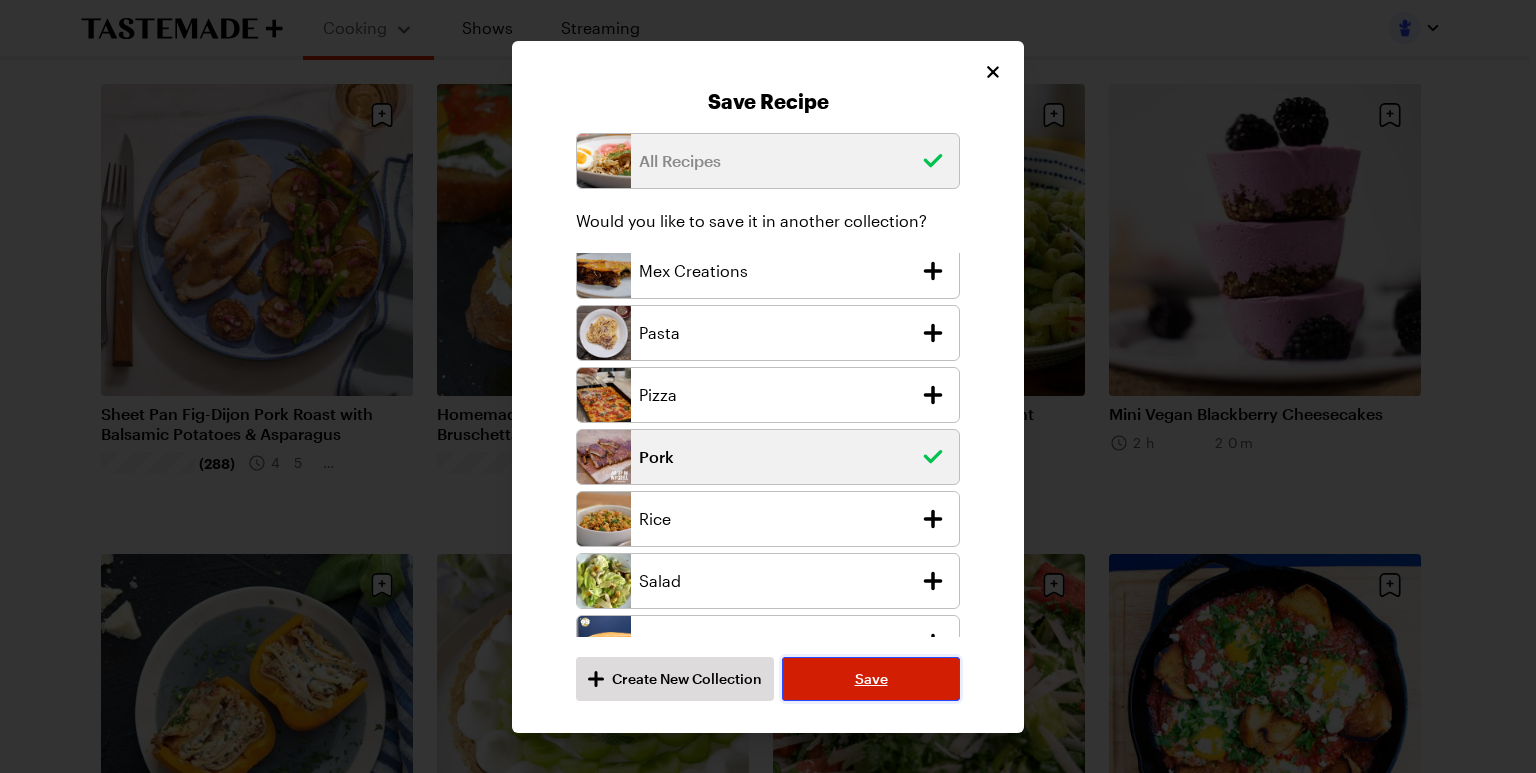 click on "Save" at bounding box center (871, 679) 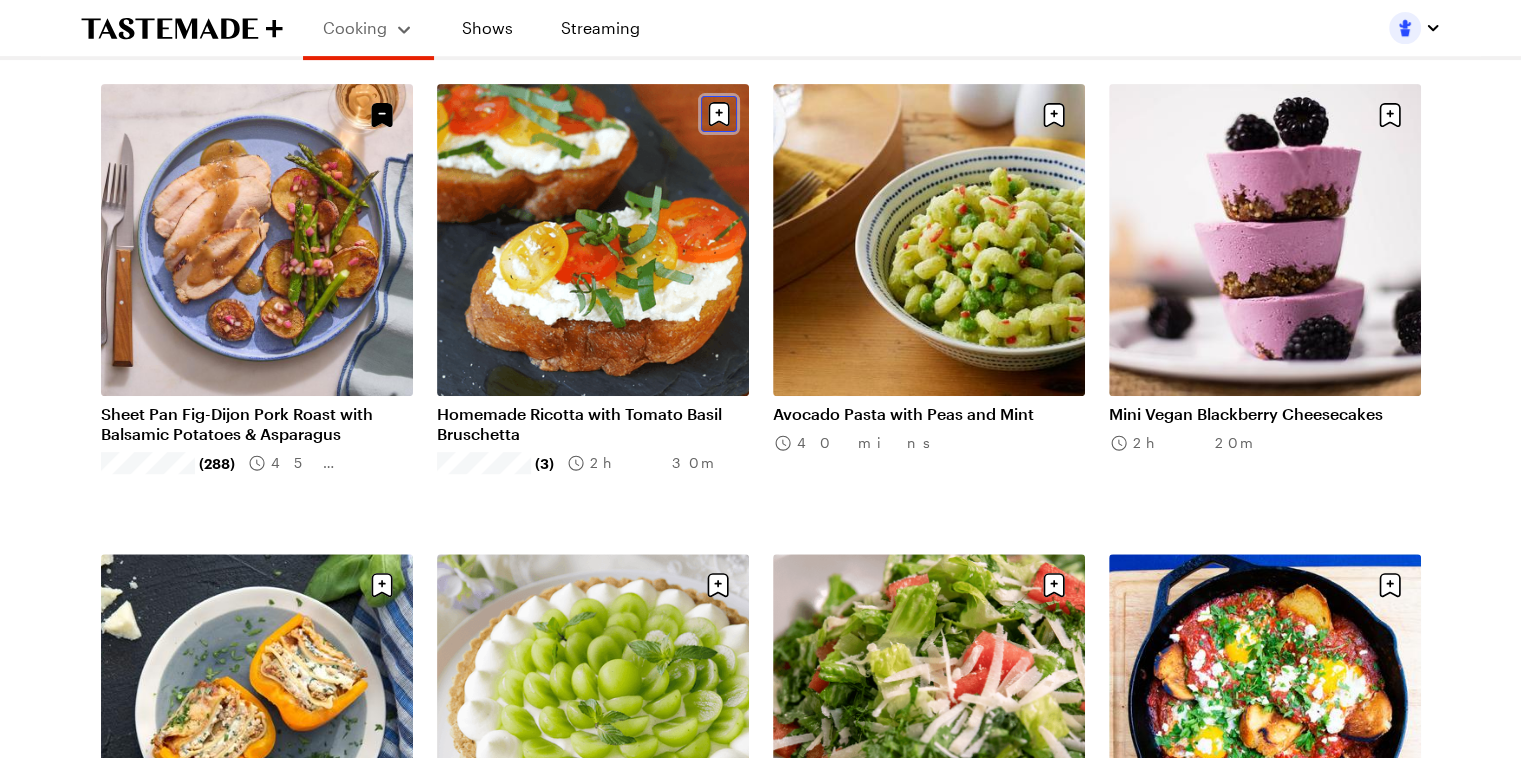click 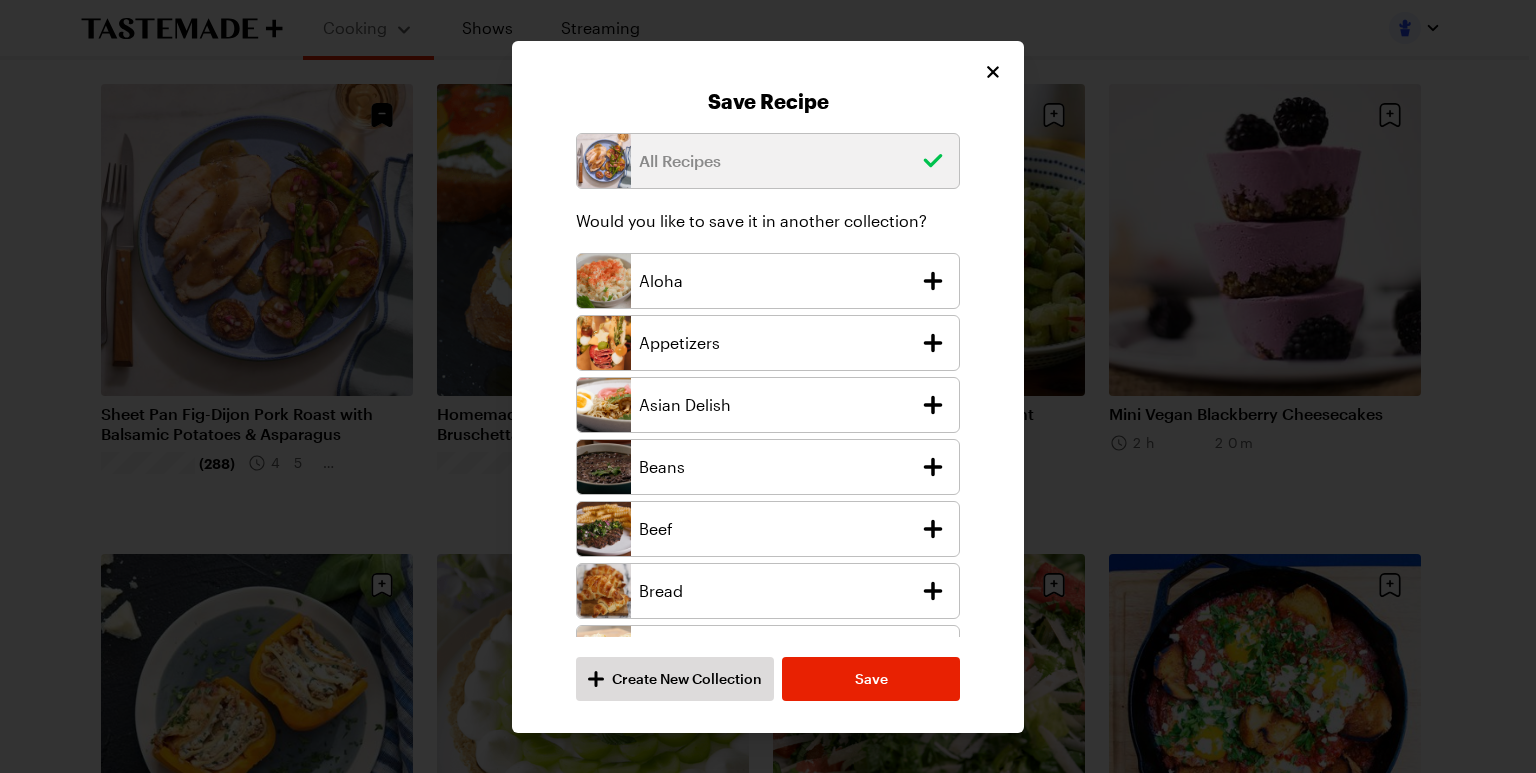 click 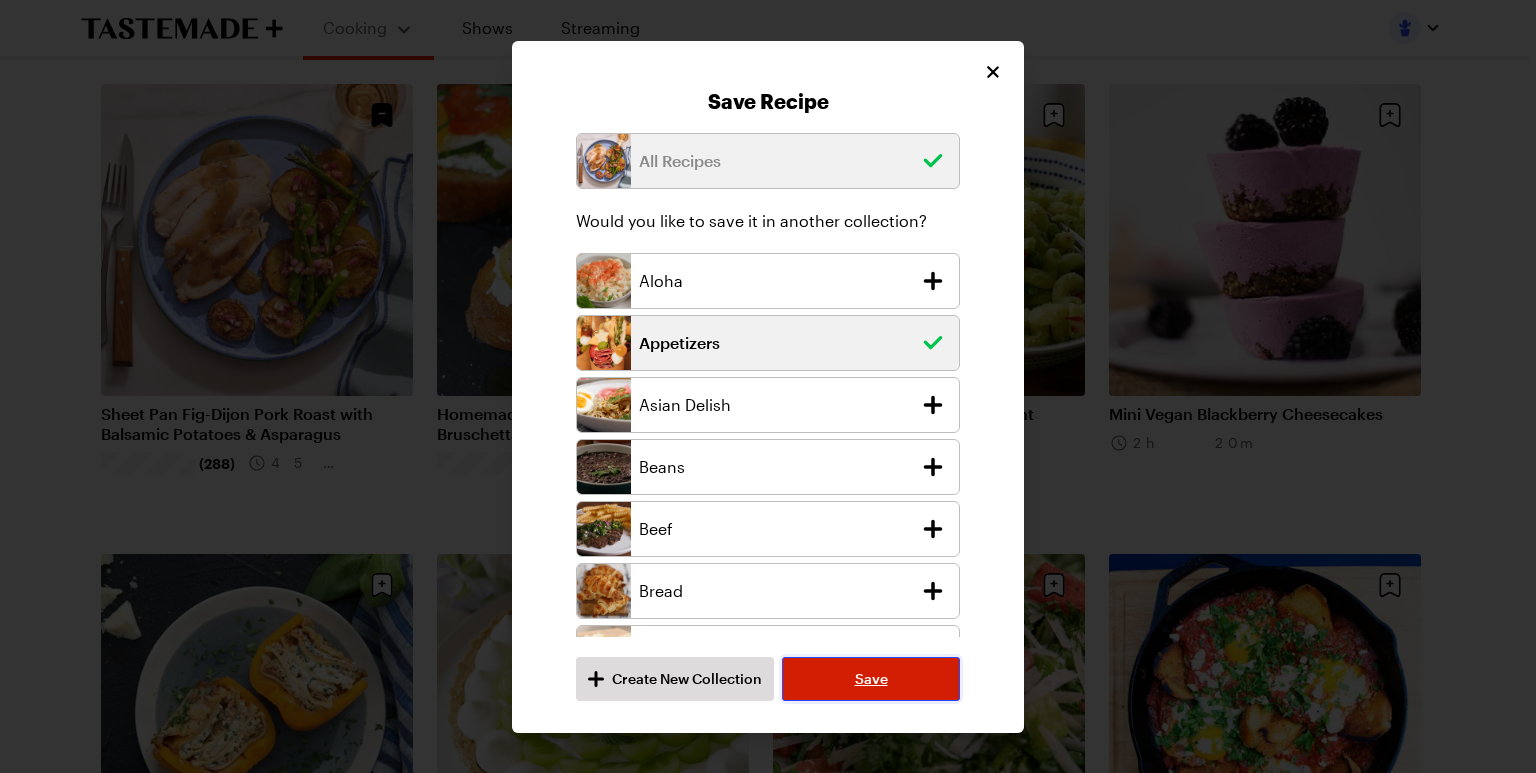 click on "Save" at bounding box center [871, 679] 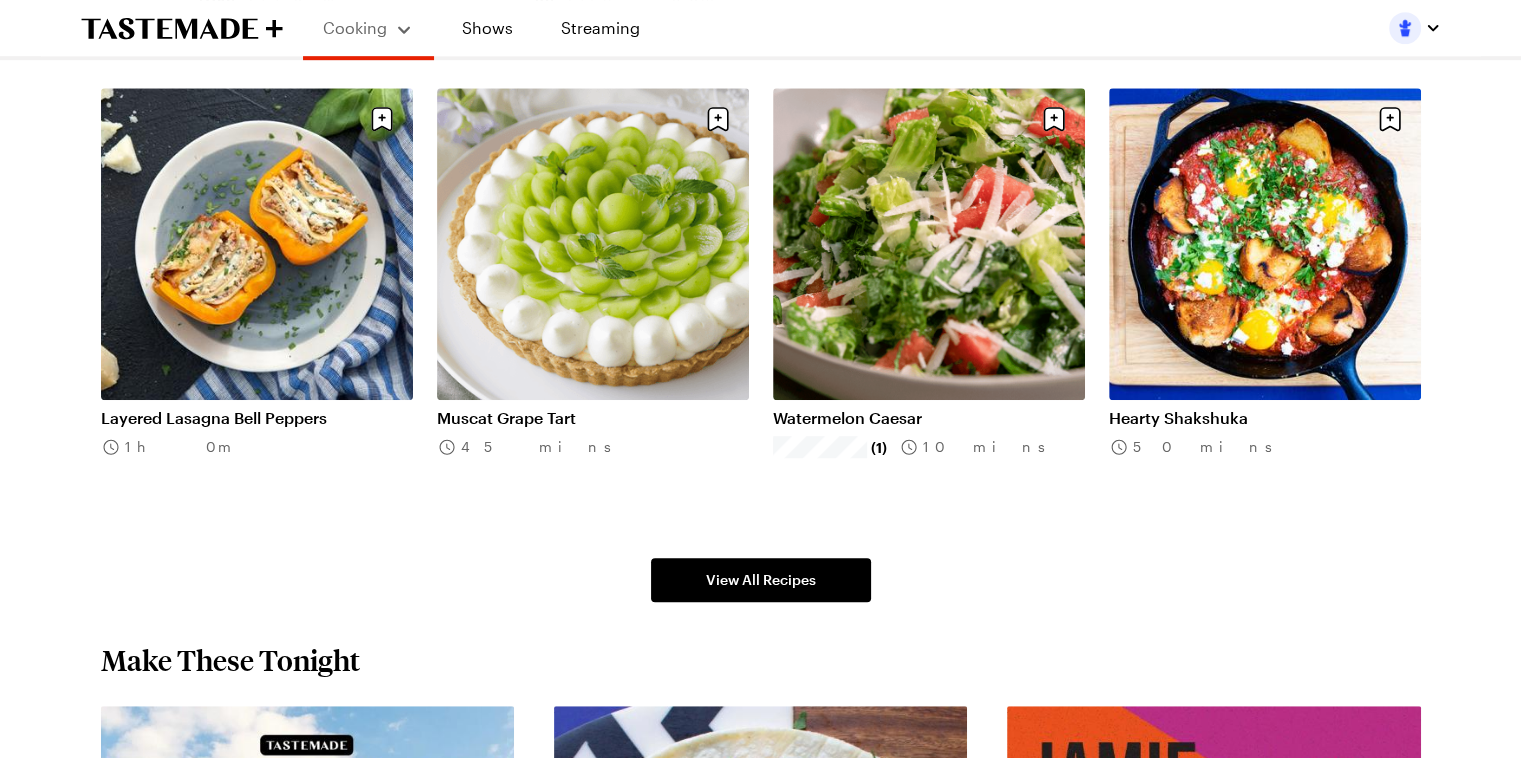scroll, scrollTop: 1209, scrollLeft: 0, axis: vertical 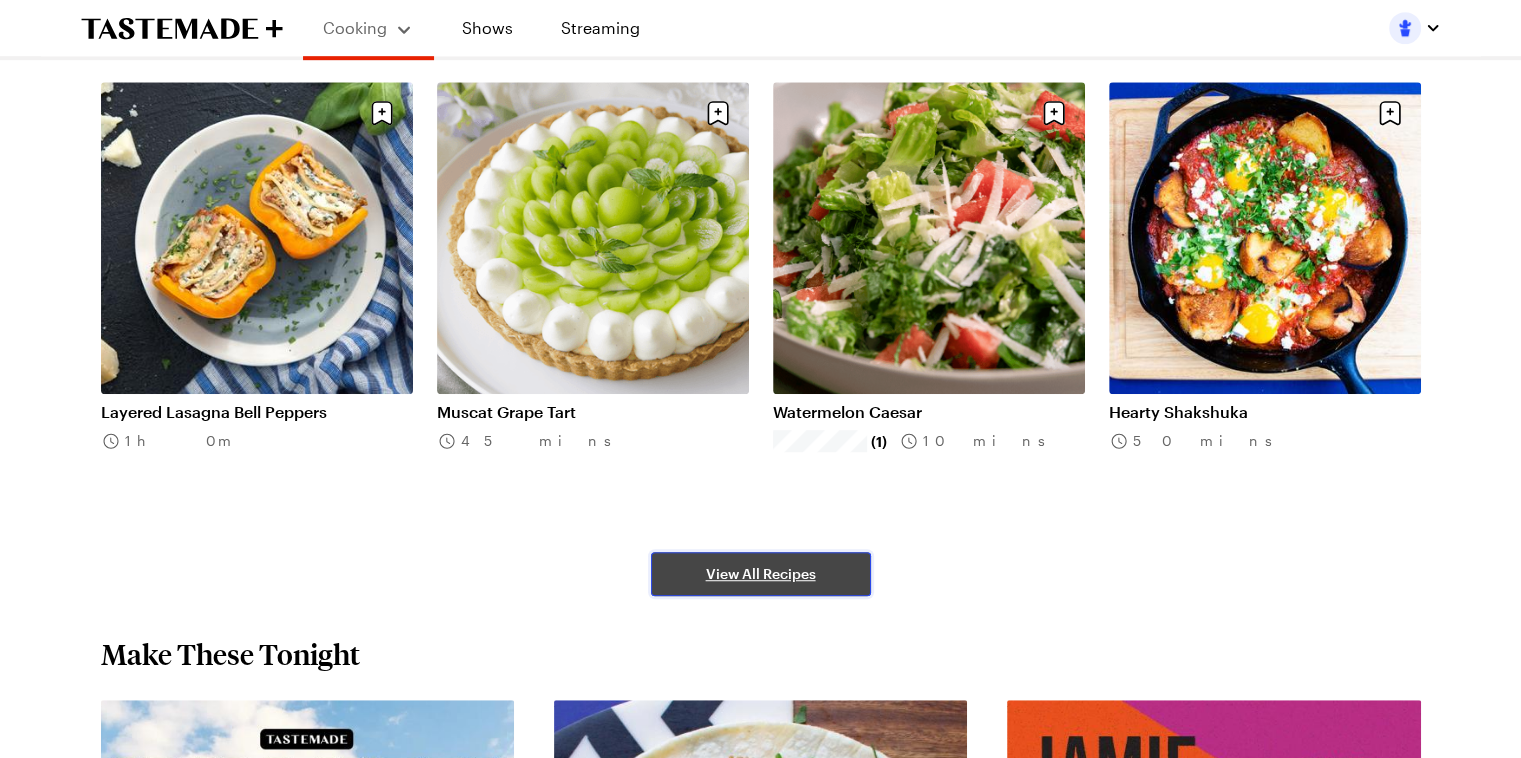 click on "View All Recipes" at bounding box center (761, 574) 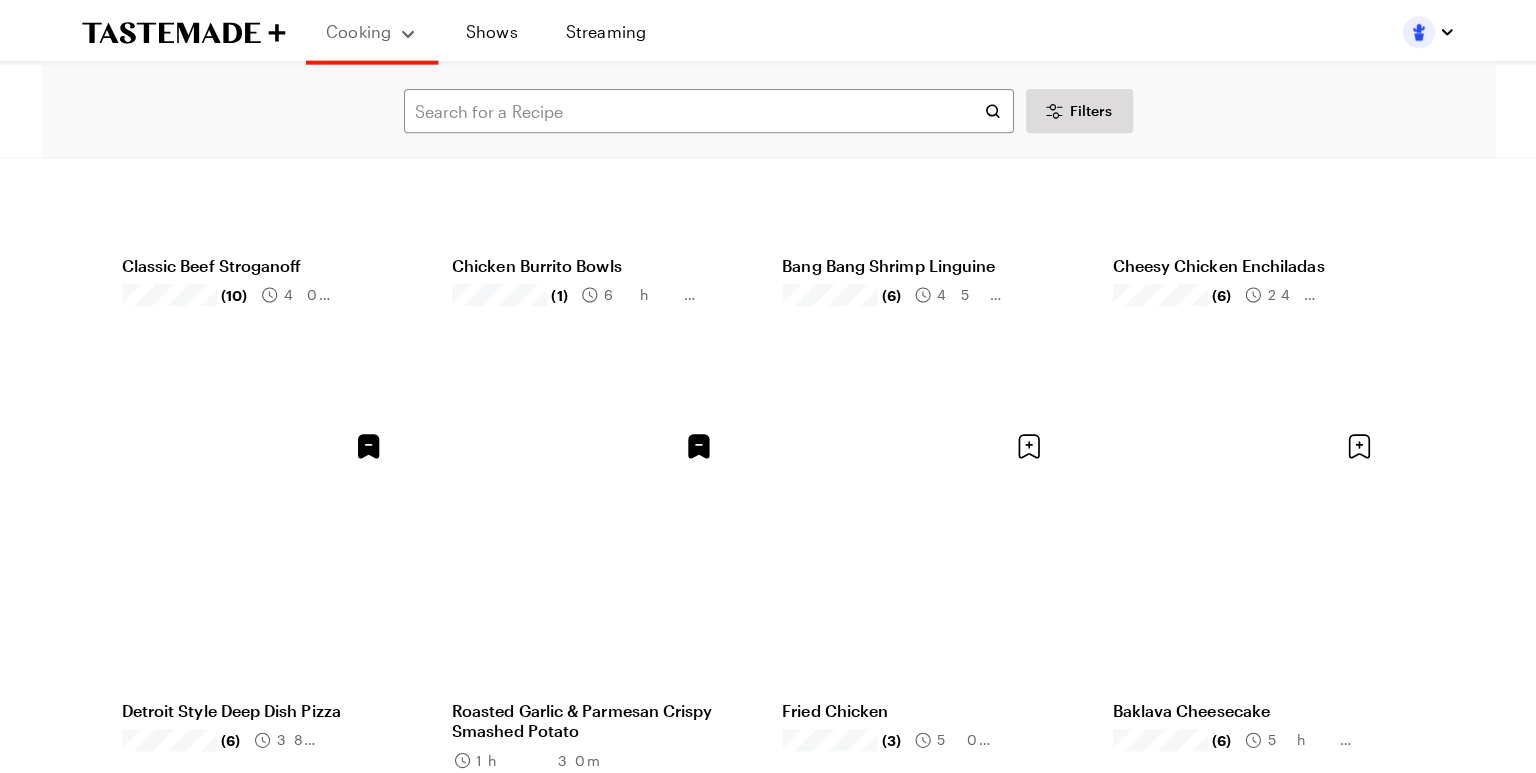scroll, scrollTop: 0, scrollLeft: 0, axis: both 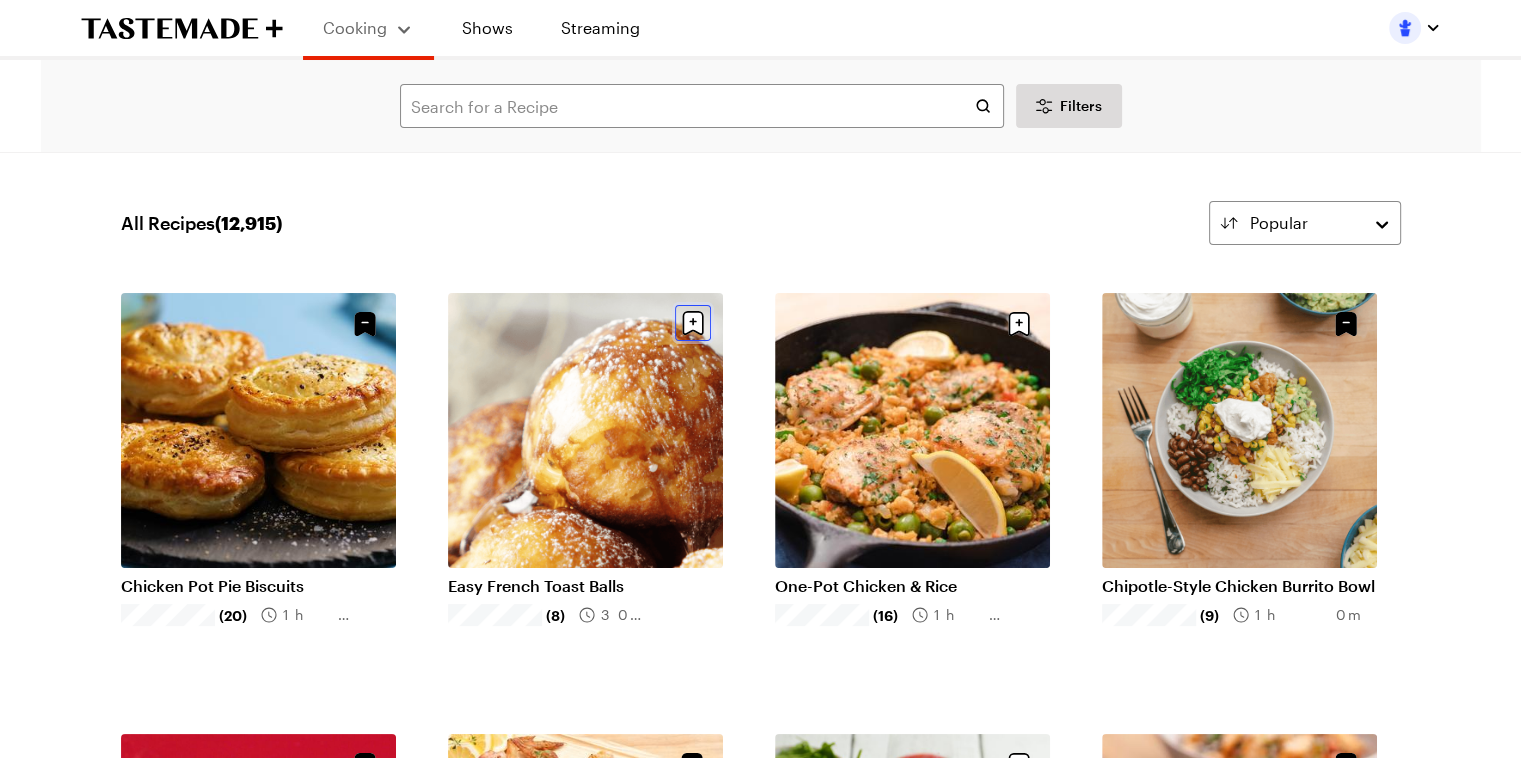 click 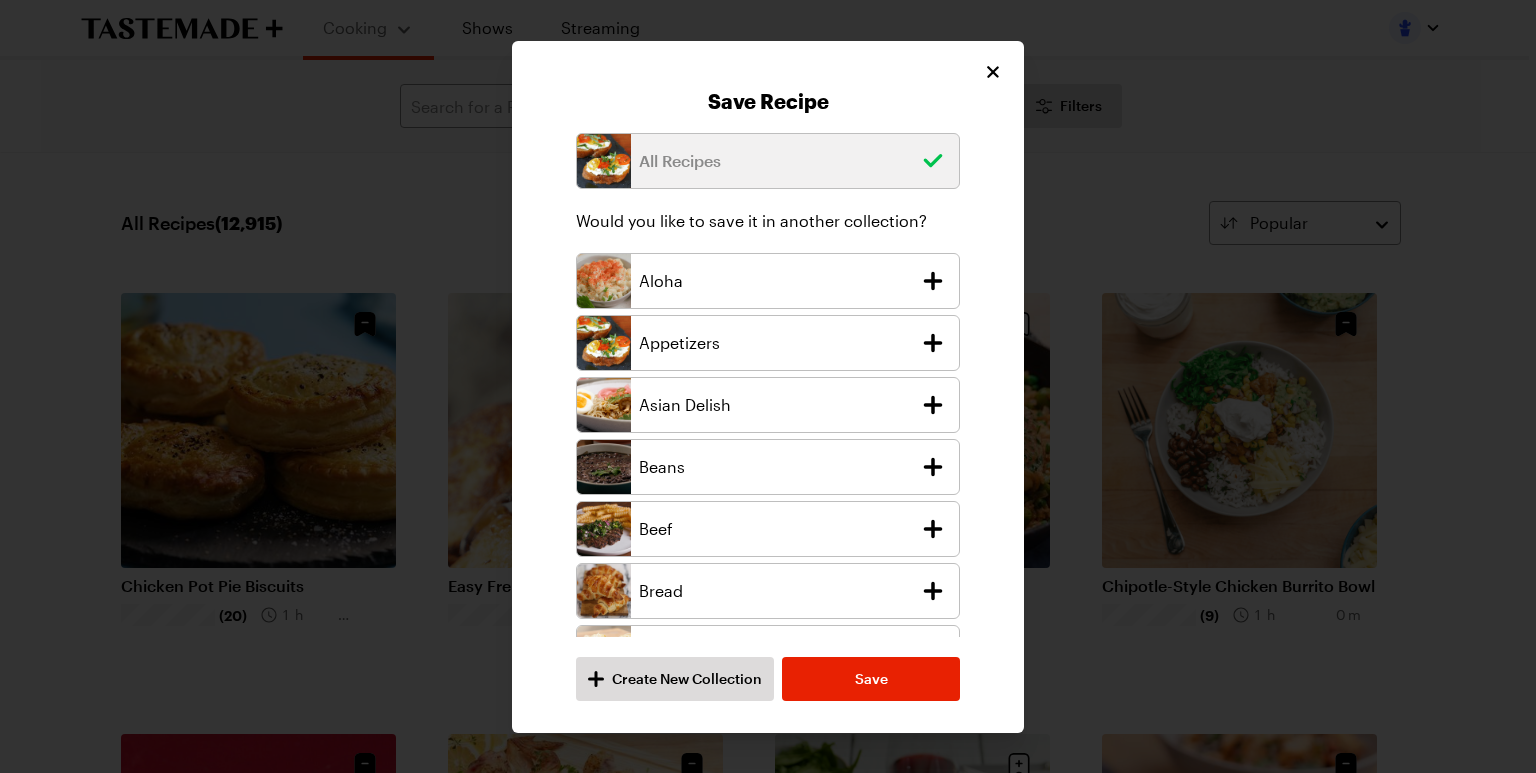 scroll, scrollTop: 336, scrollLeft: 0, axis: vertical 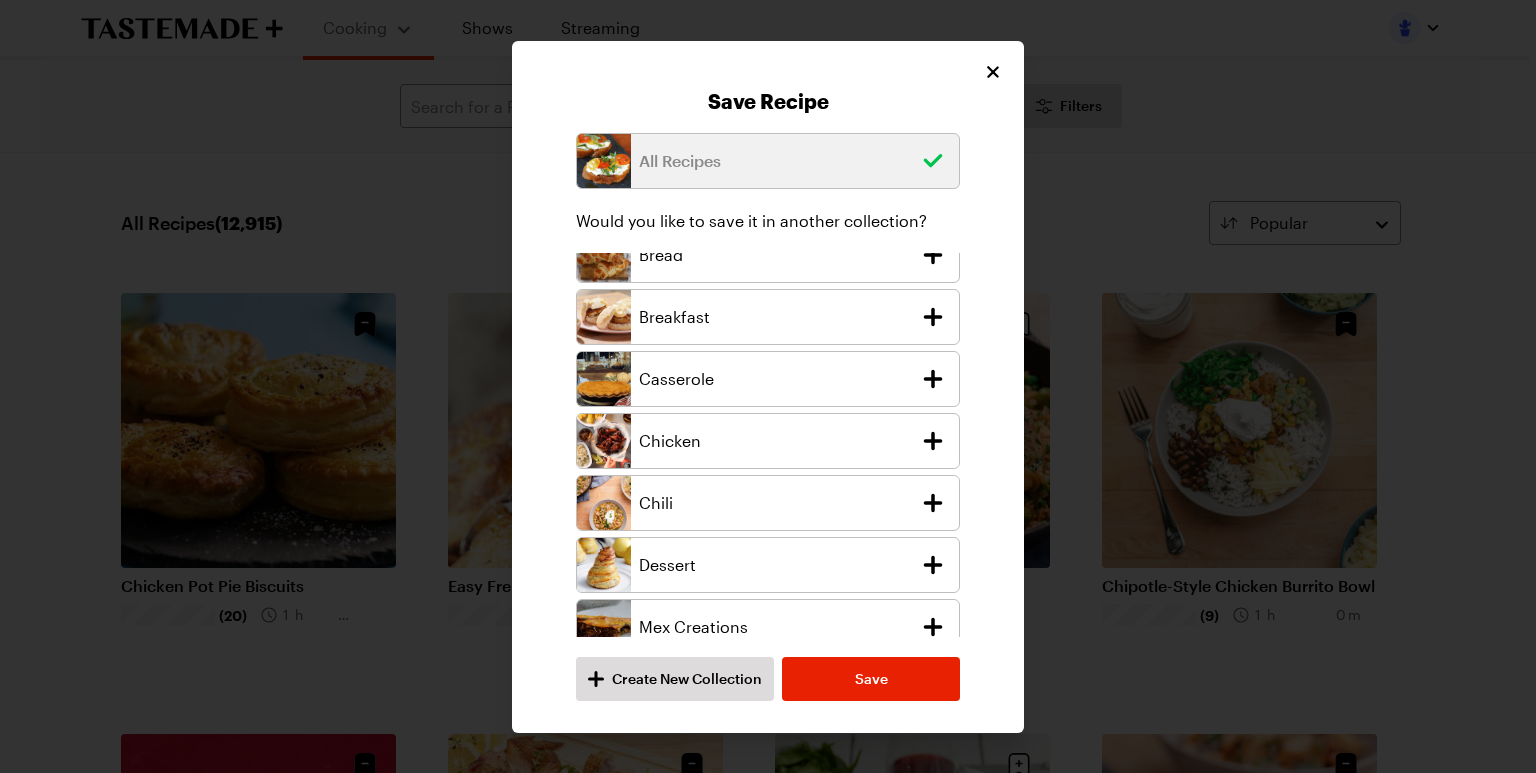 click 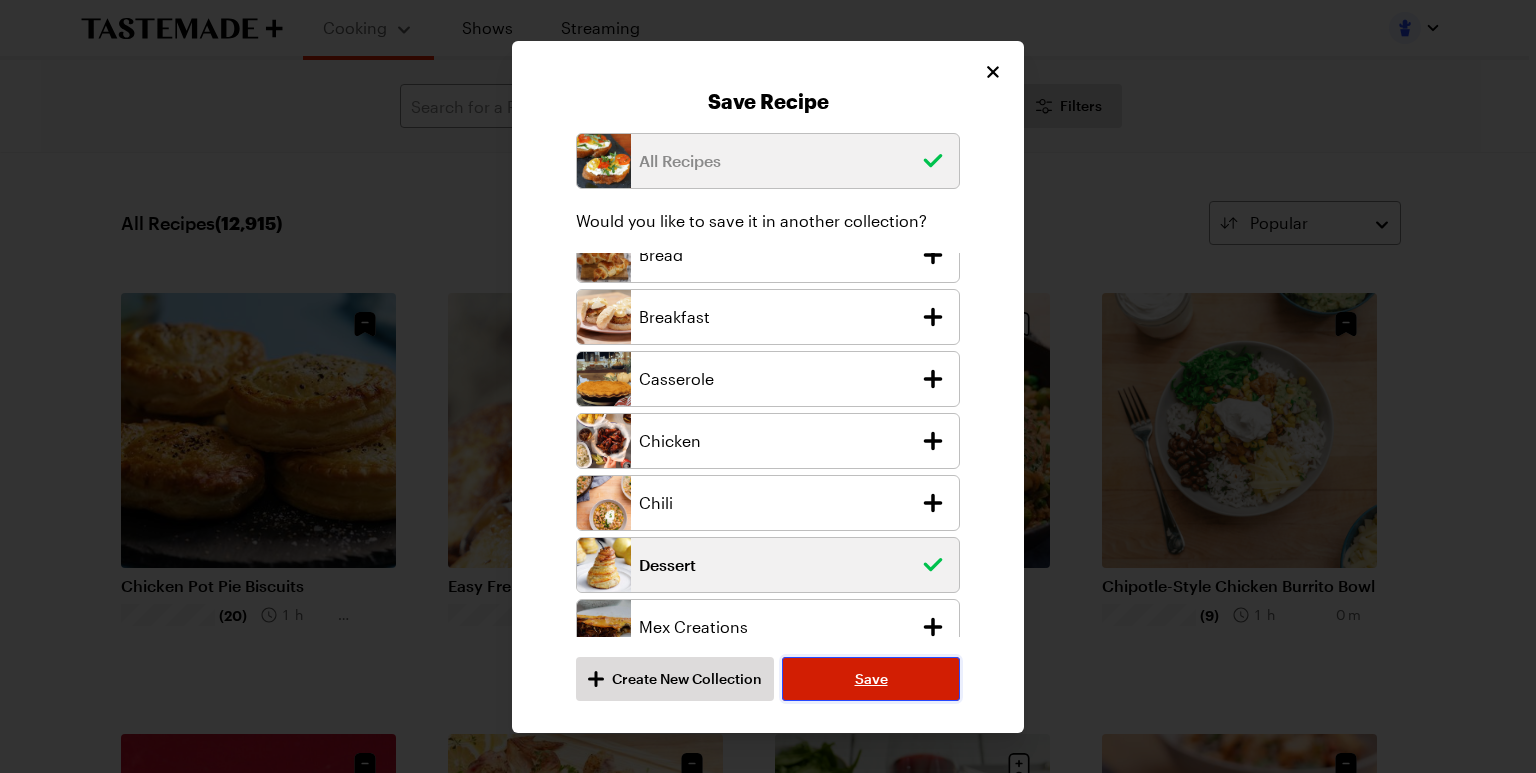 click on "Save" at bounding box center [871, 679] 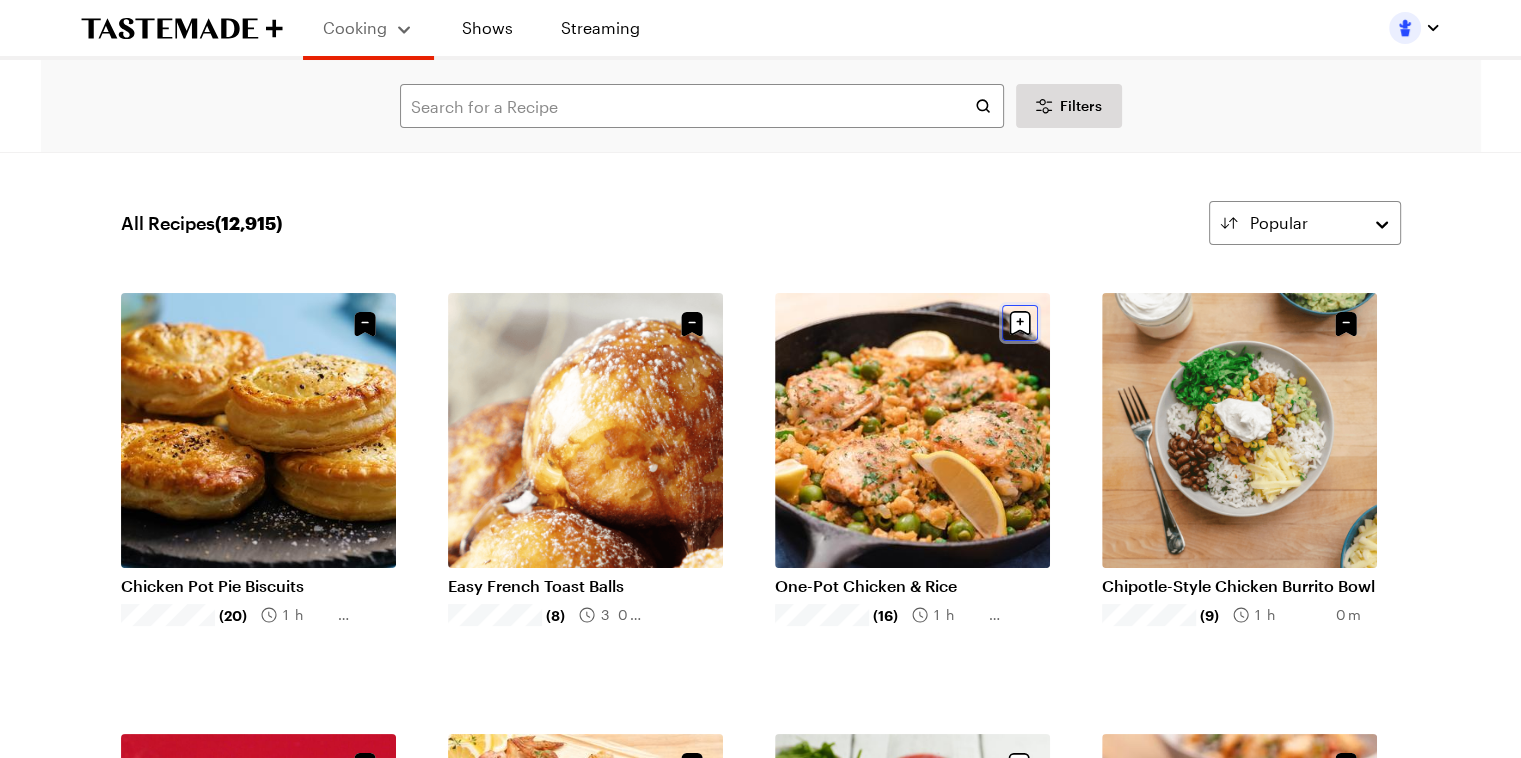 click 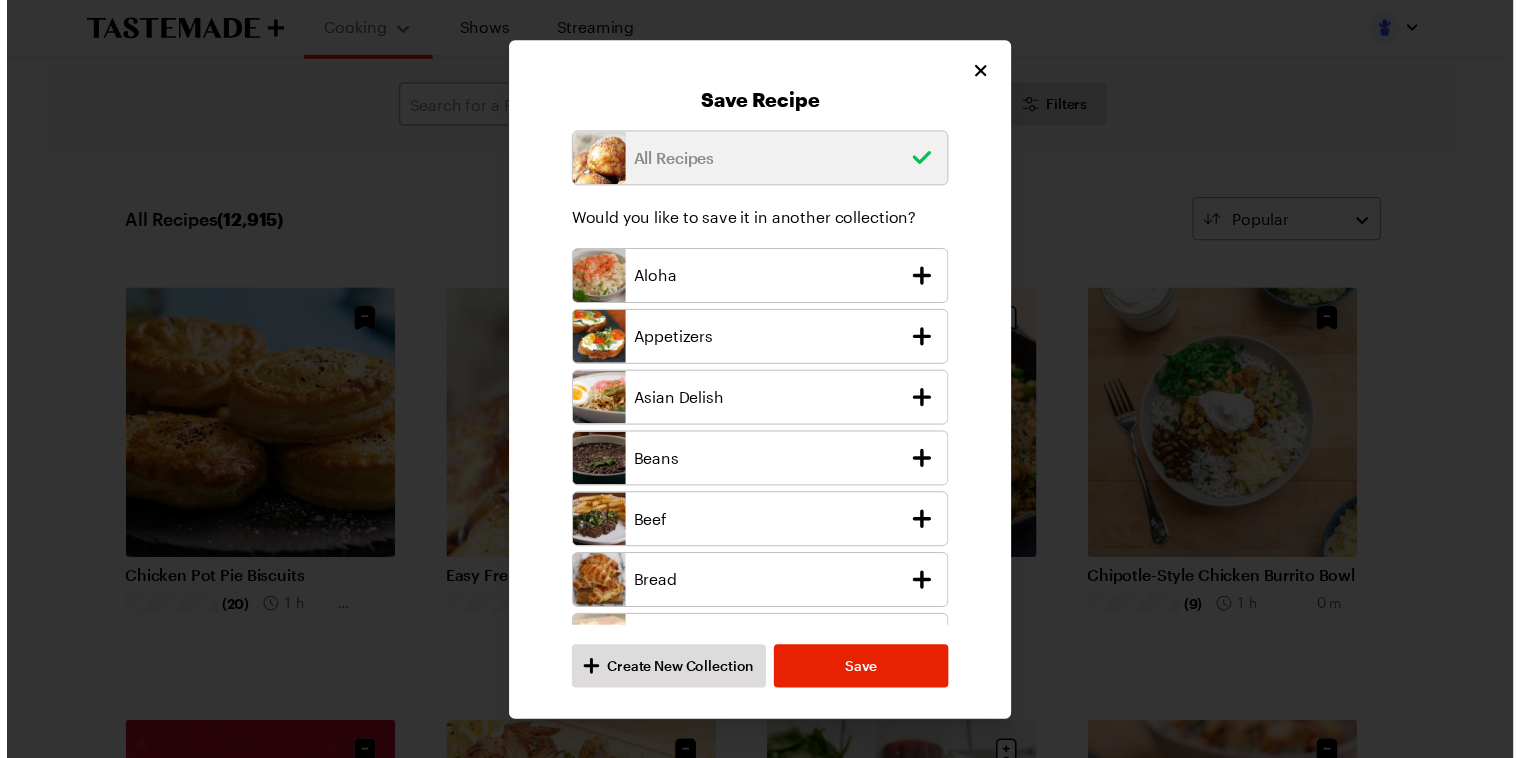 scroll, scrollTop: 336, scrollLeft: 0, axis: vertical 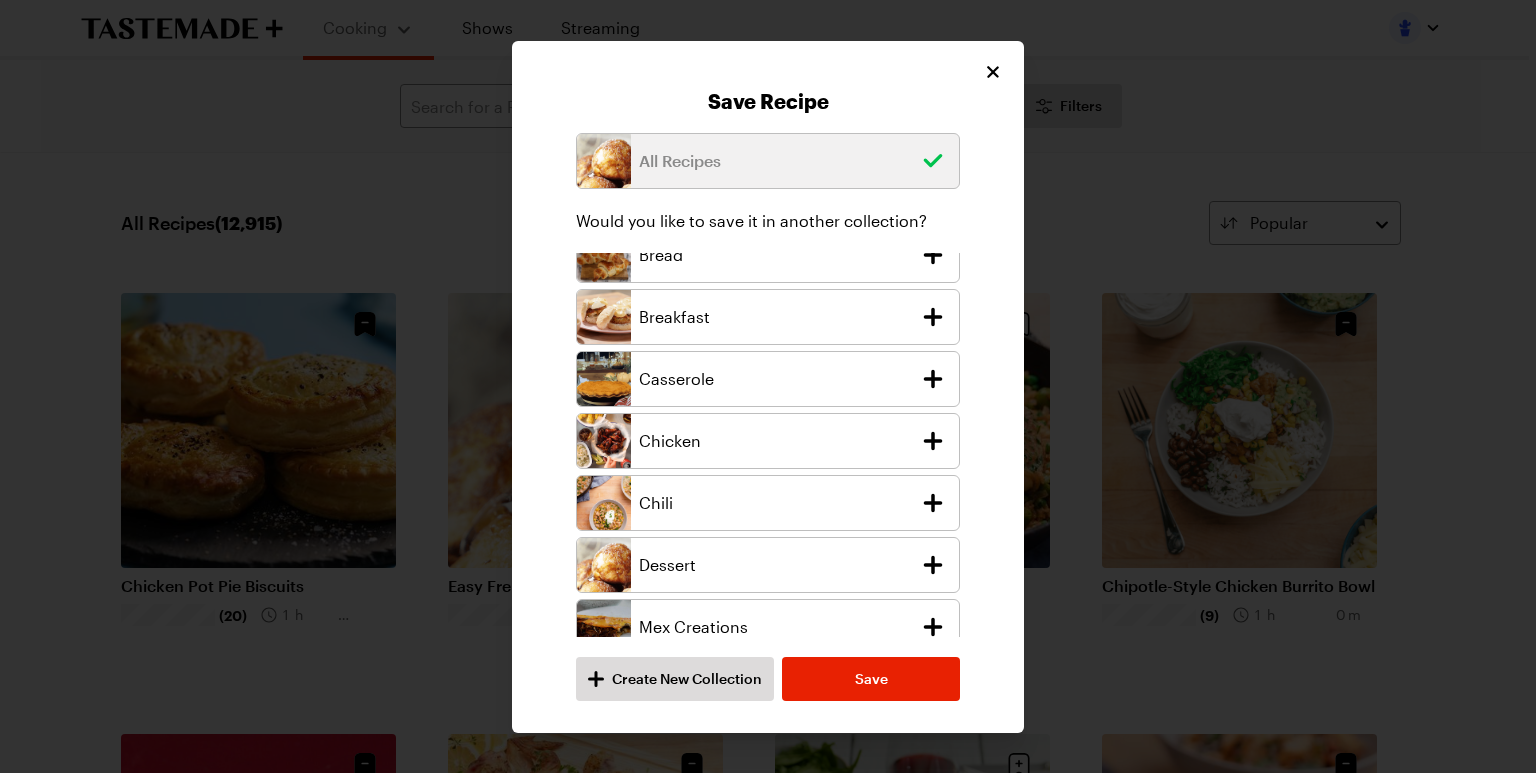 click 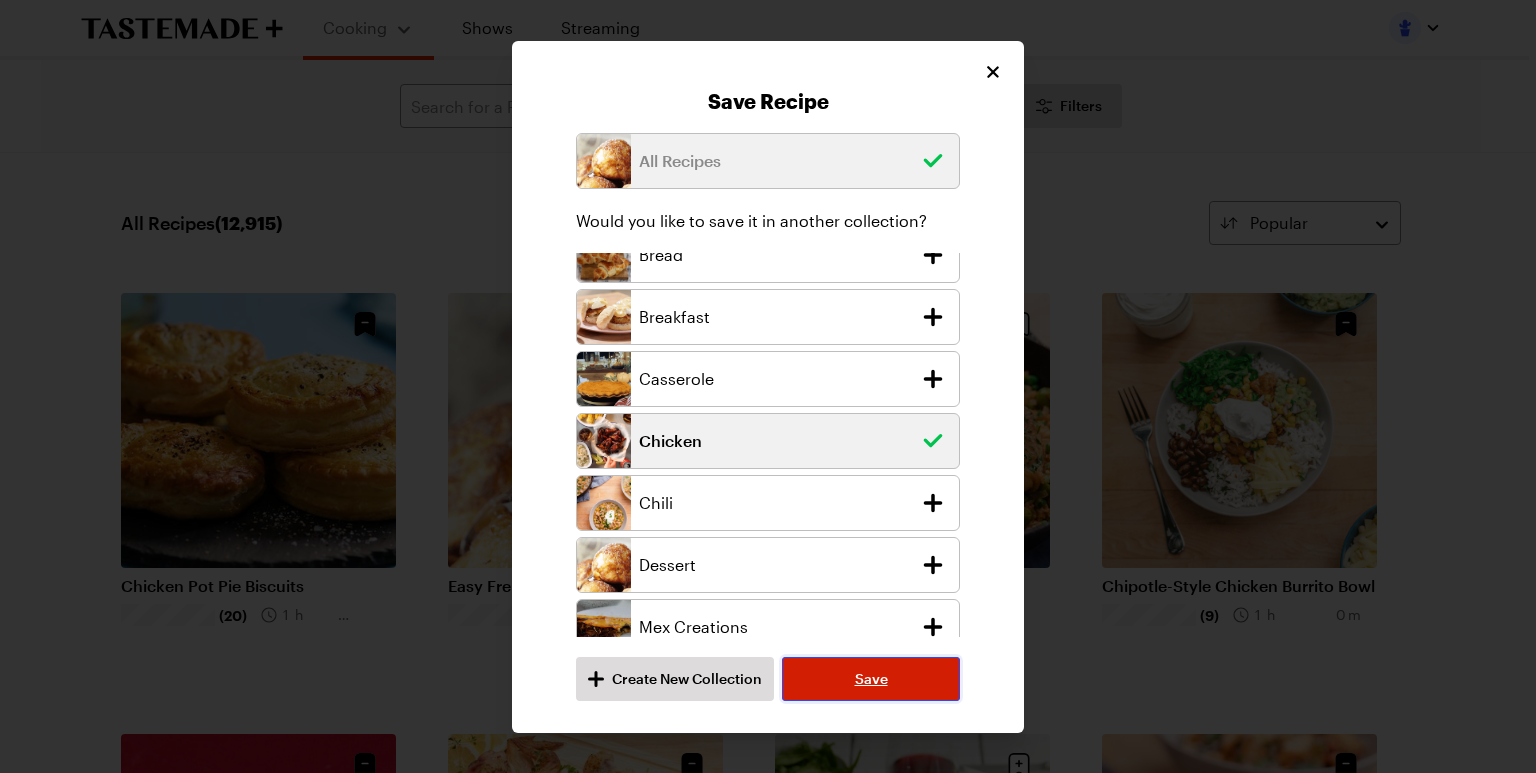 click on "Save" at bounding box center (871, 679) 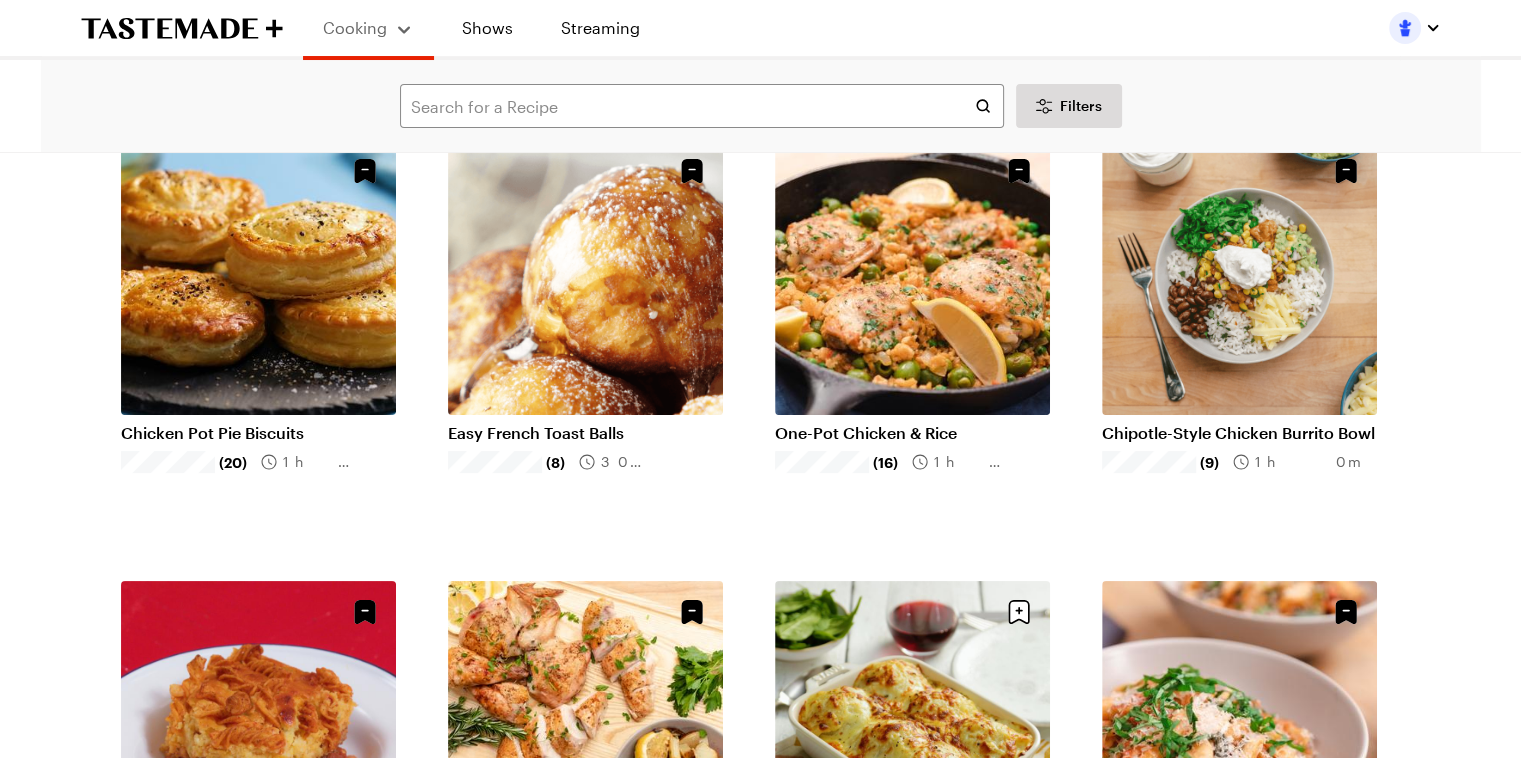scroll, scrollTop: 160, scrollLeft: 0, axis: vertical 